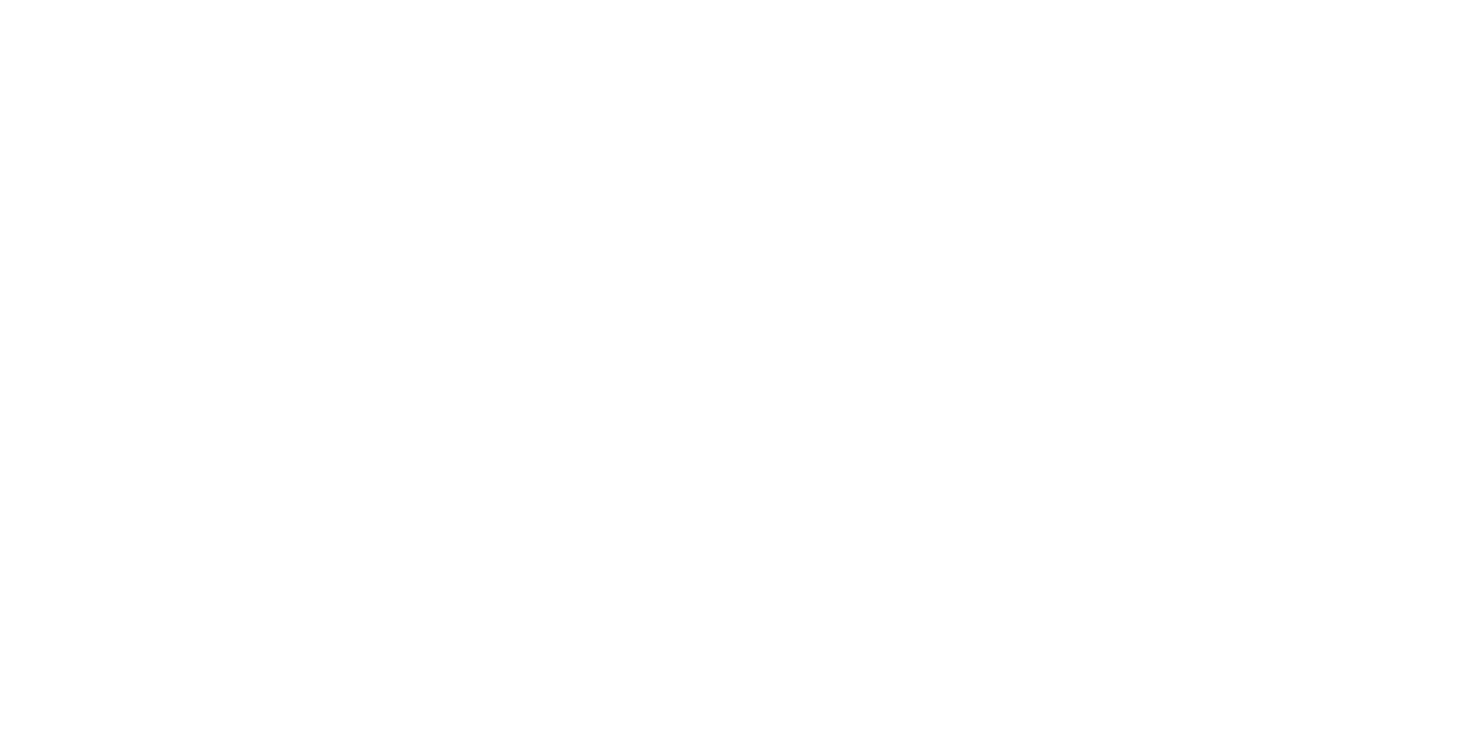 scroll, scrollTop: 0, scrollLeft: 0, axis: both 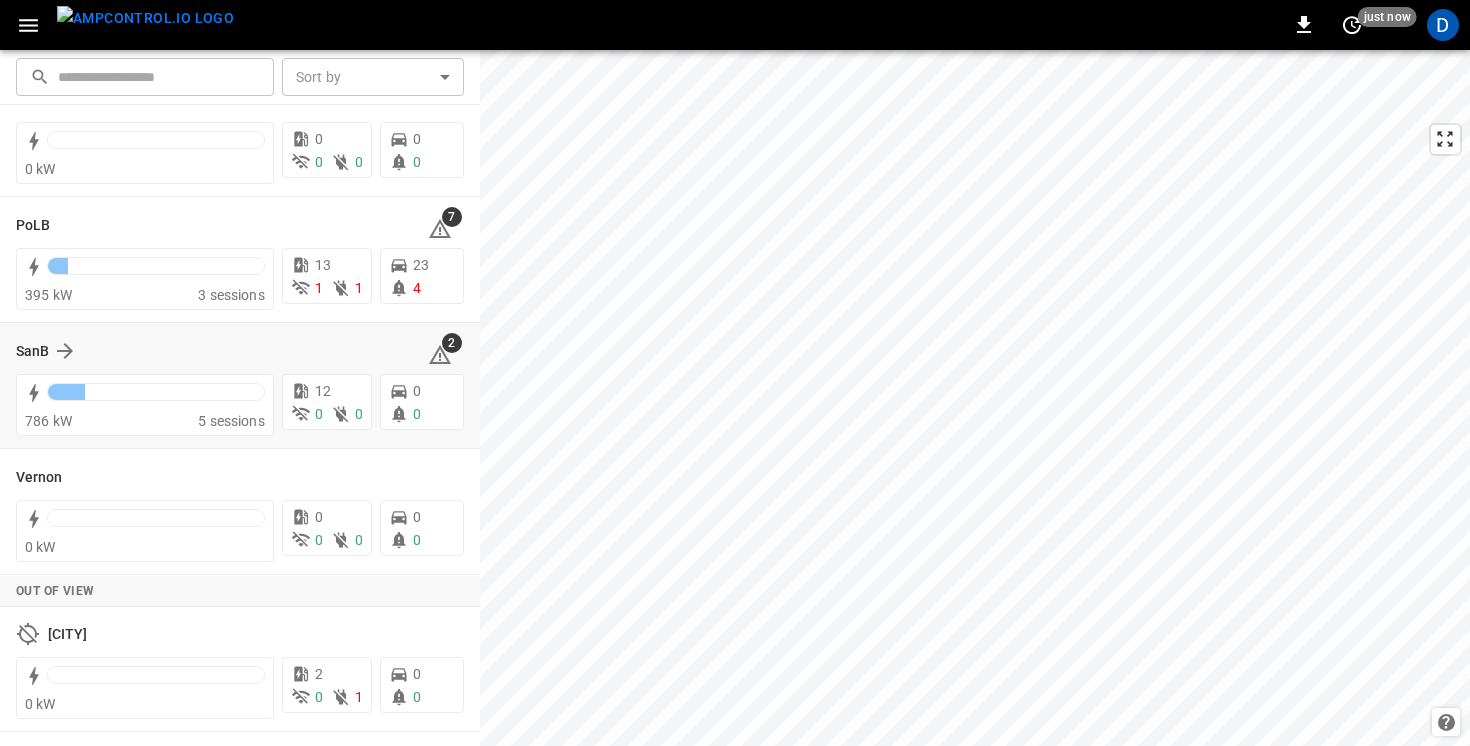 click on "SanB" at bounding box center (210, 351) 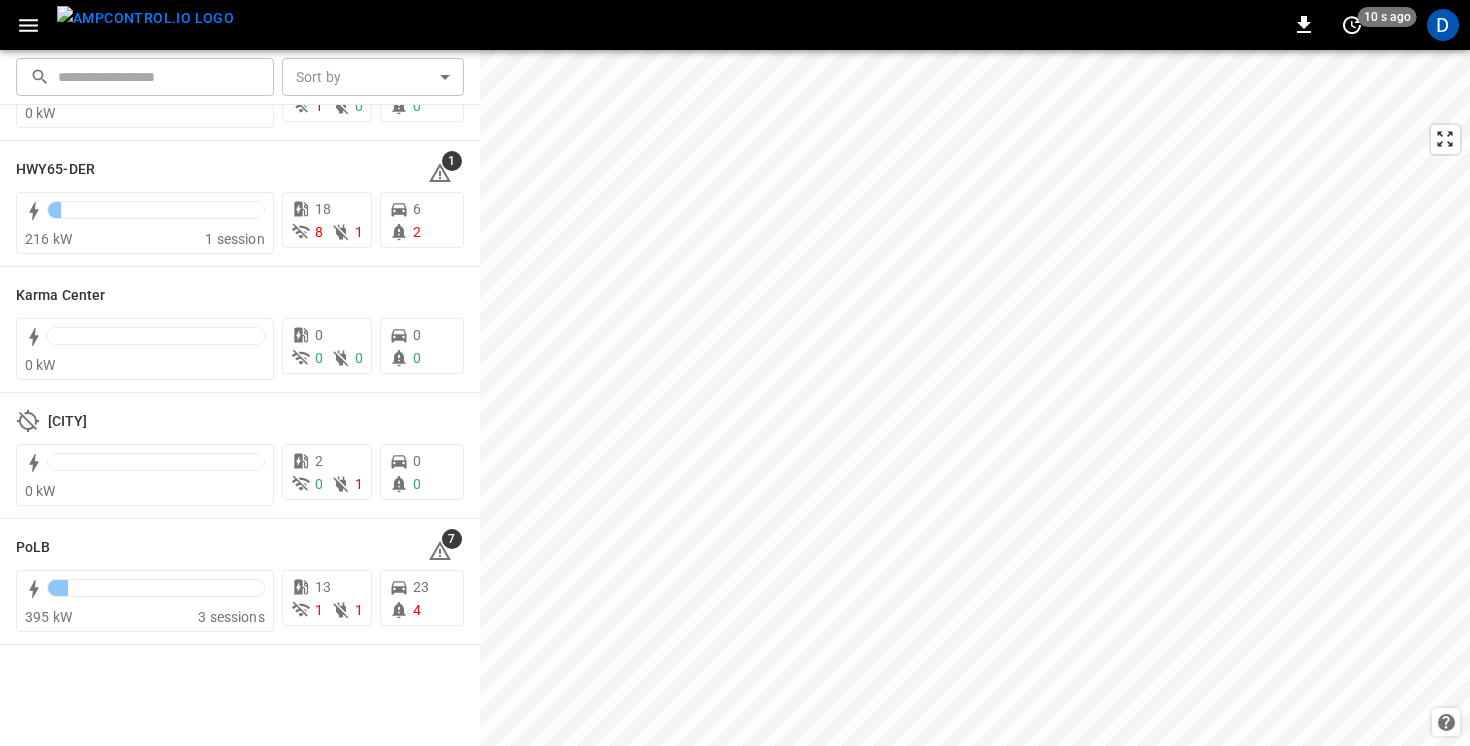 scroll, scrollTop: 0, scrollLeft: 0, axis: both 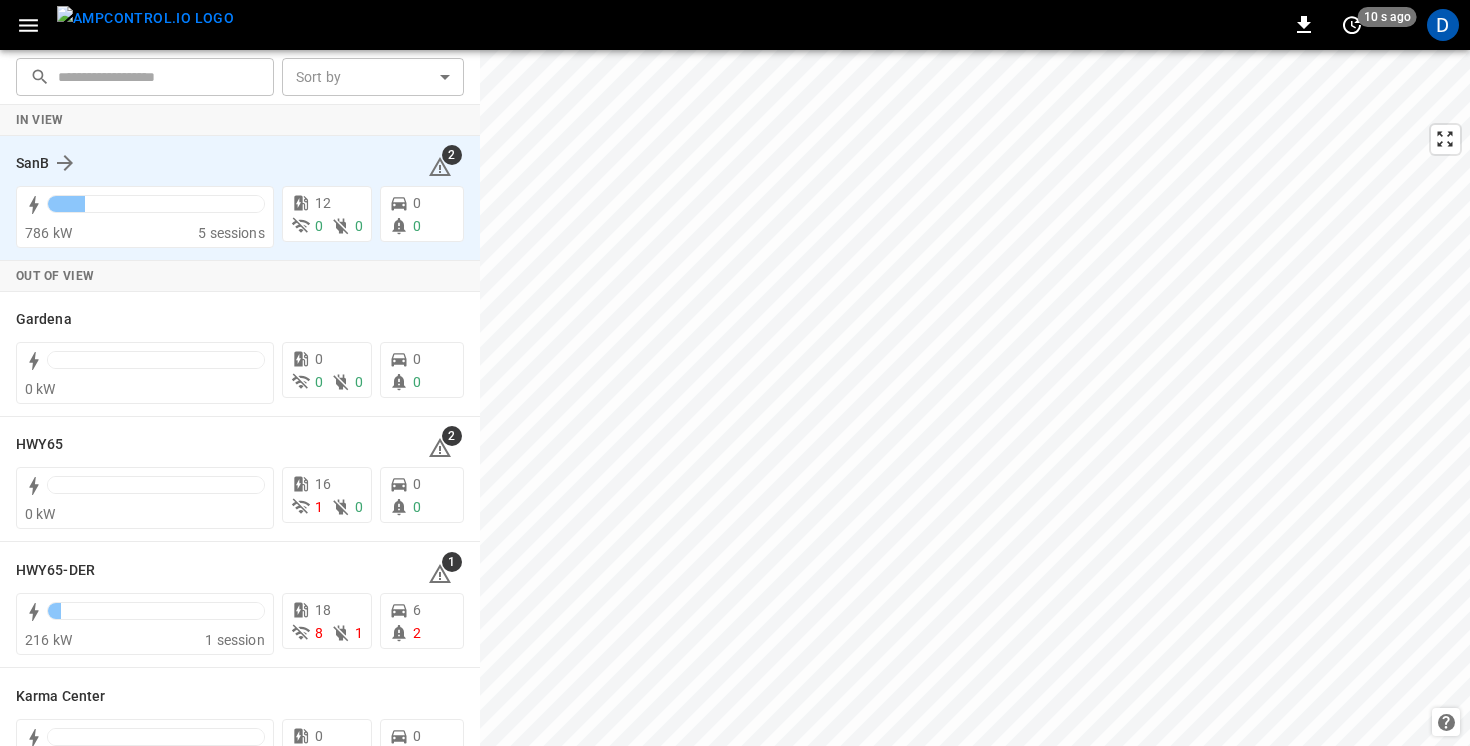 click on "SanB" at bounding box center [210, 163] 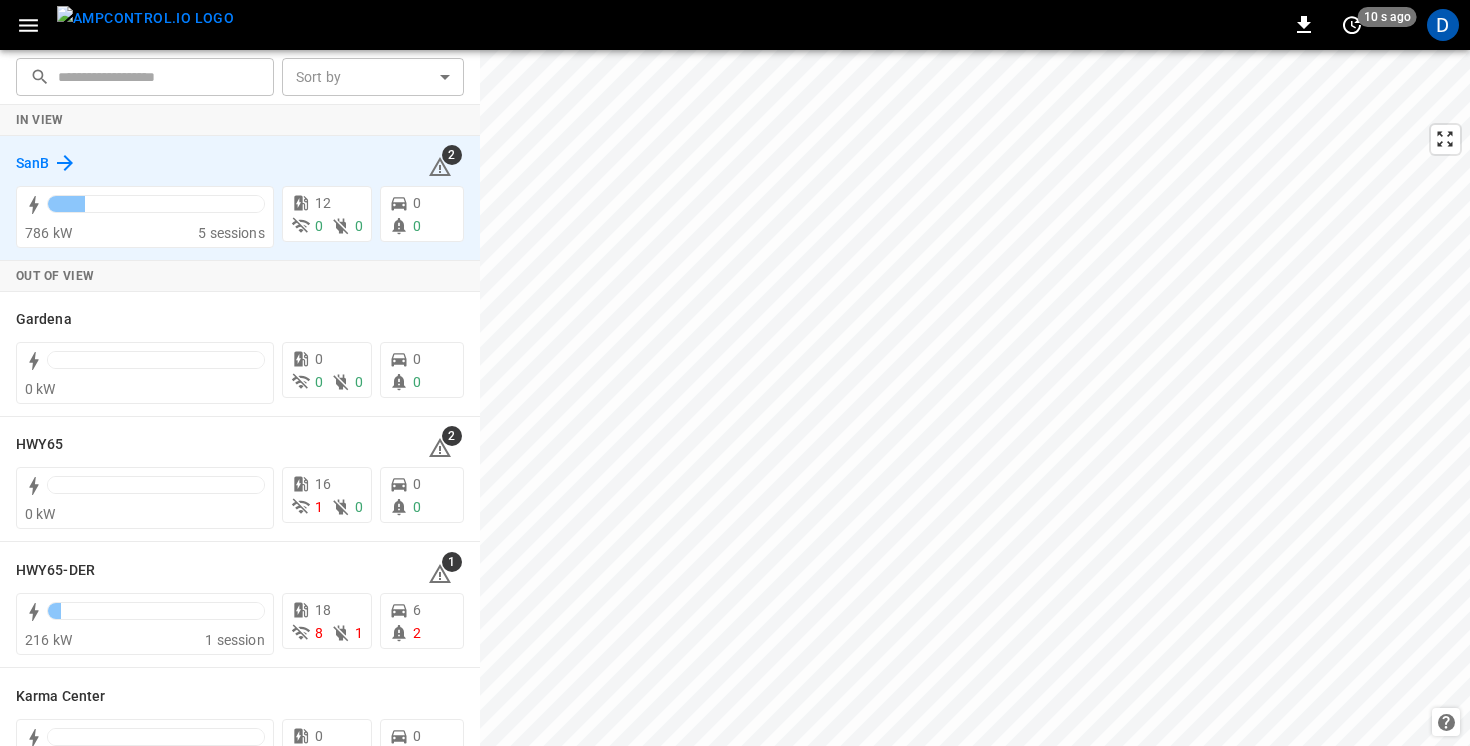 click 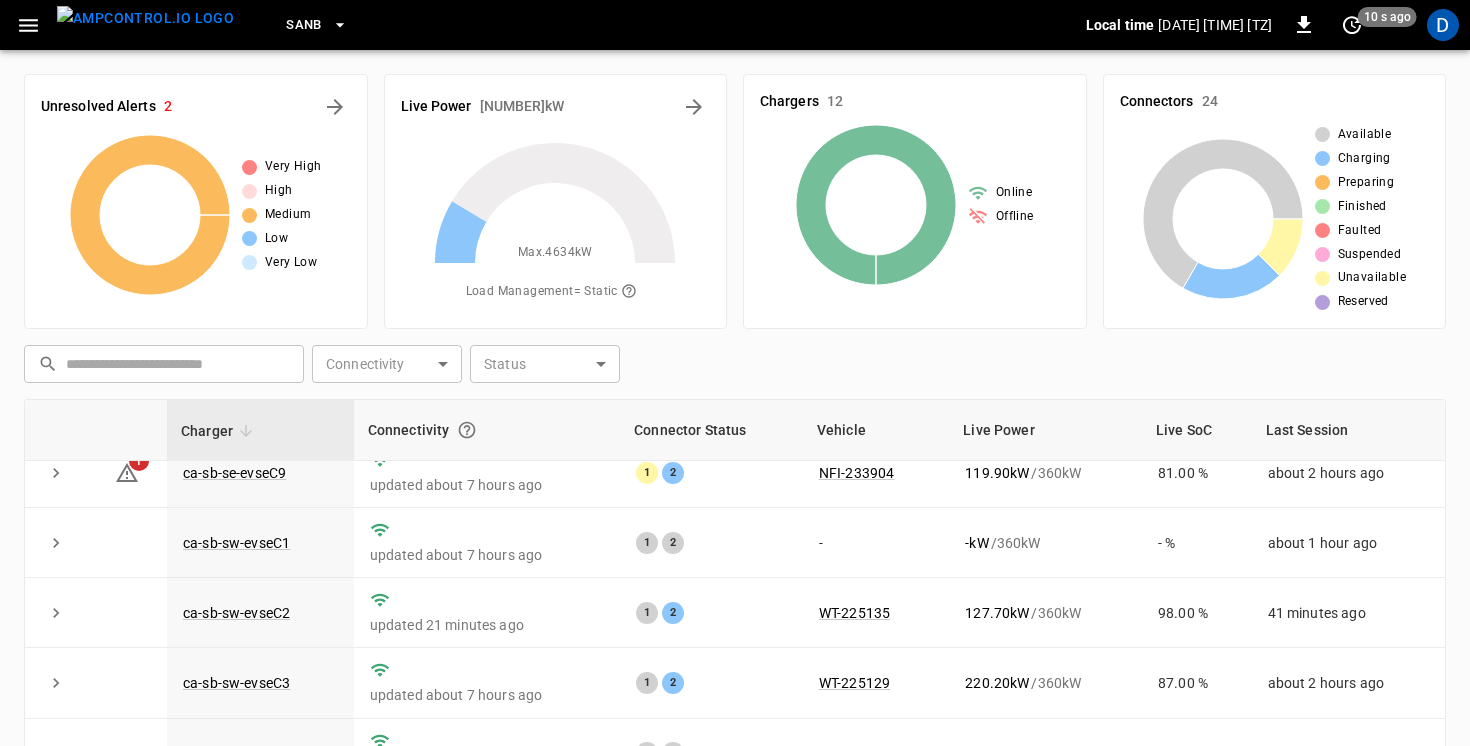 scroll, scrollTop: 387, scrollLeft: 0, axis: vertical 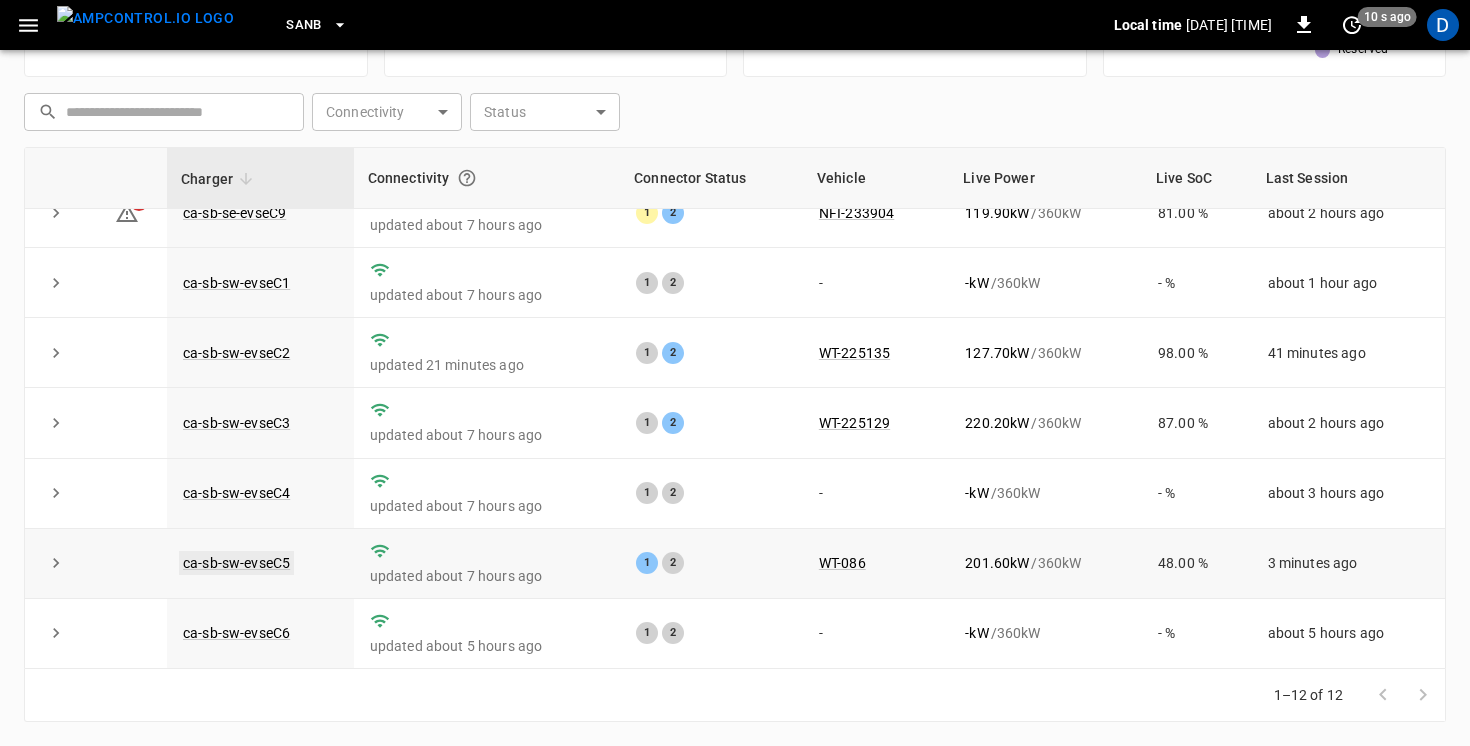 click on "ca-sb-sw-evseC5" at bounding box center [236, 563] 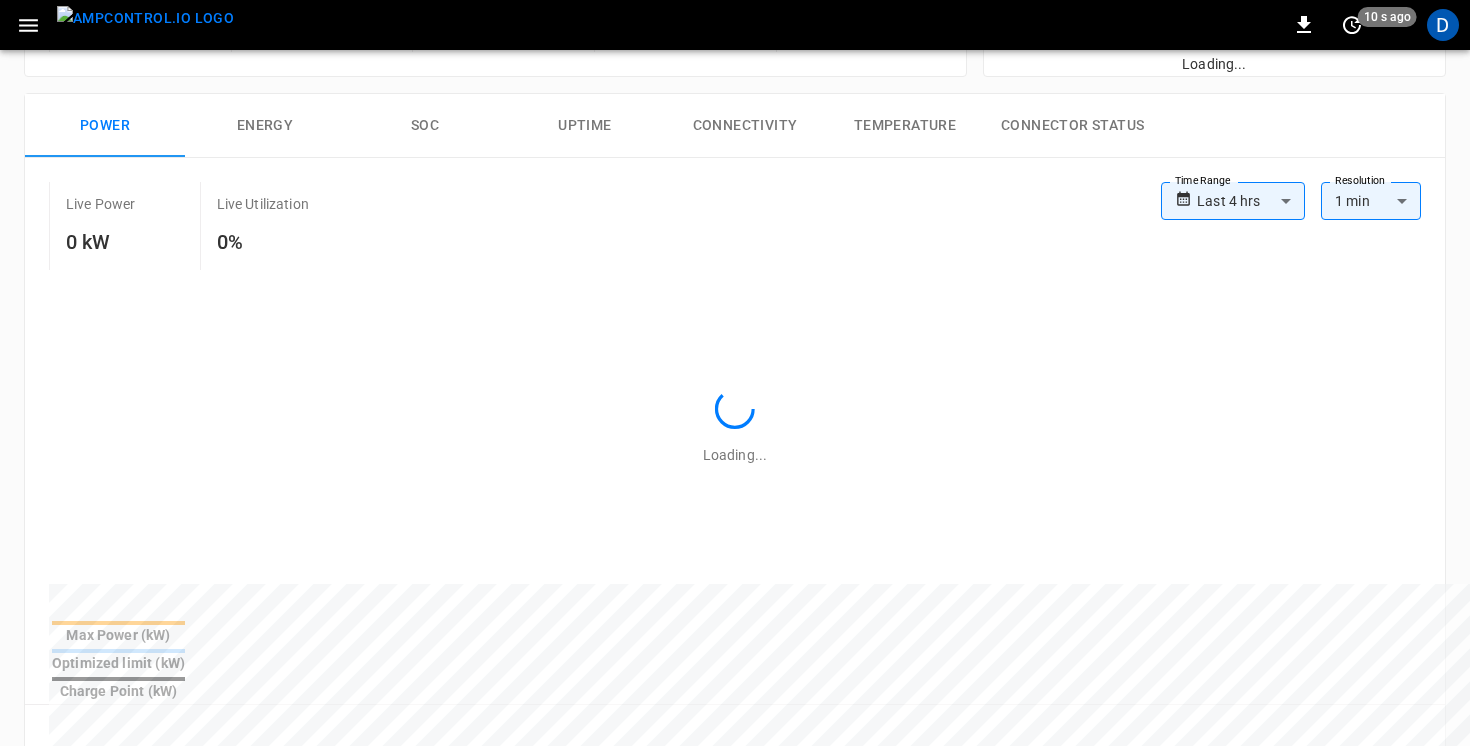 scroll, scrollTop: 0, scrollLeft: 0, axis: both 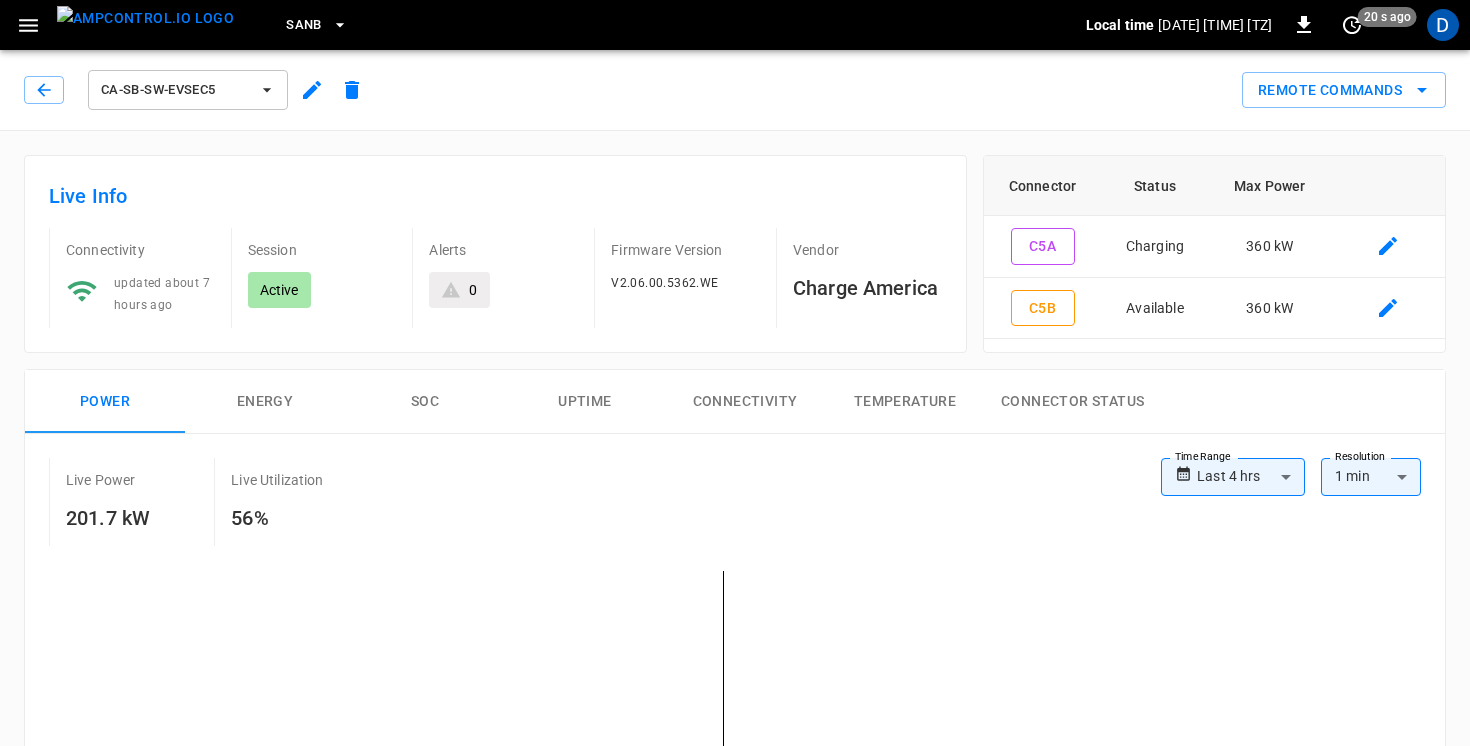 click on "SOC" at bounding box center (425, 402) 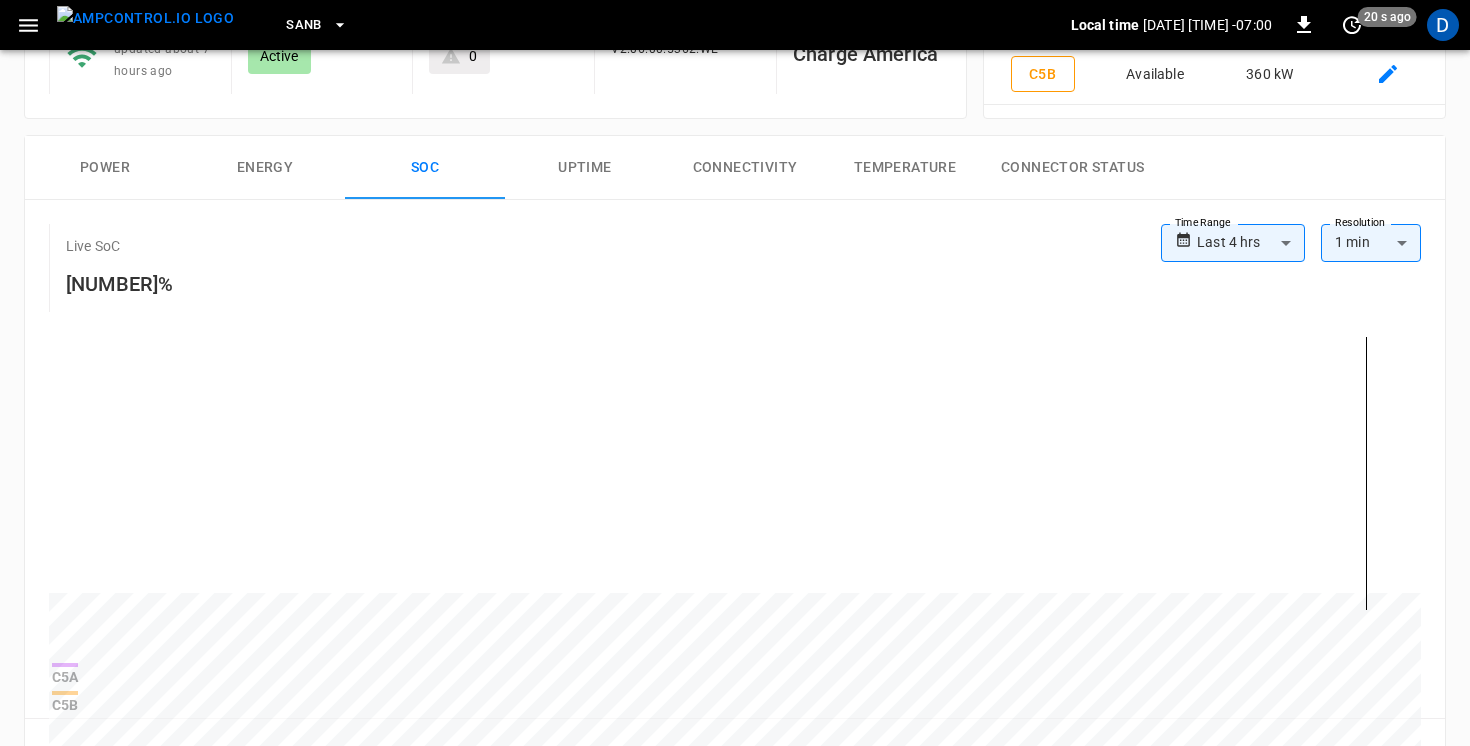 scroll, scrollTop: 238, scrollLeft: 0, axis: vertical 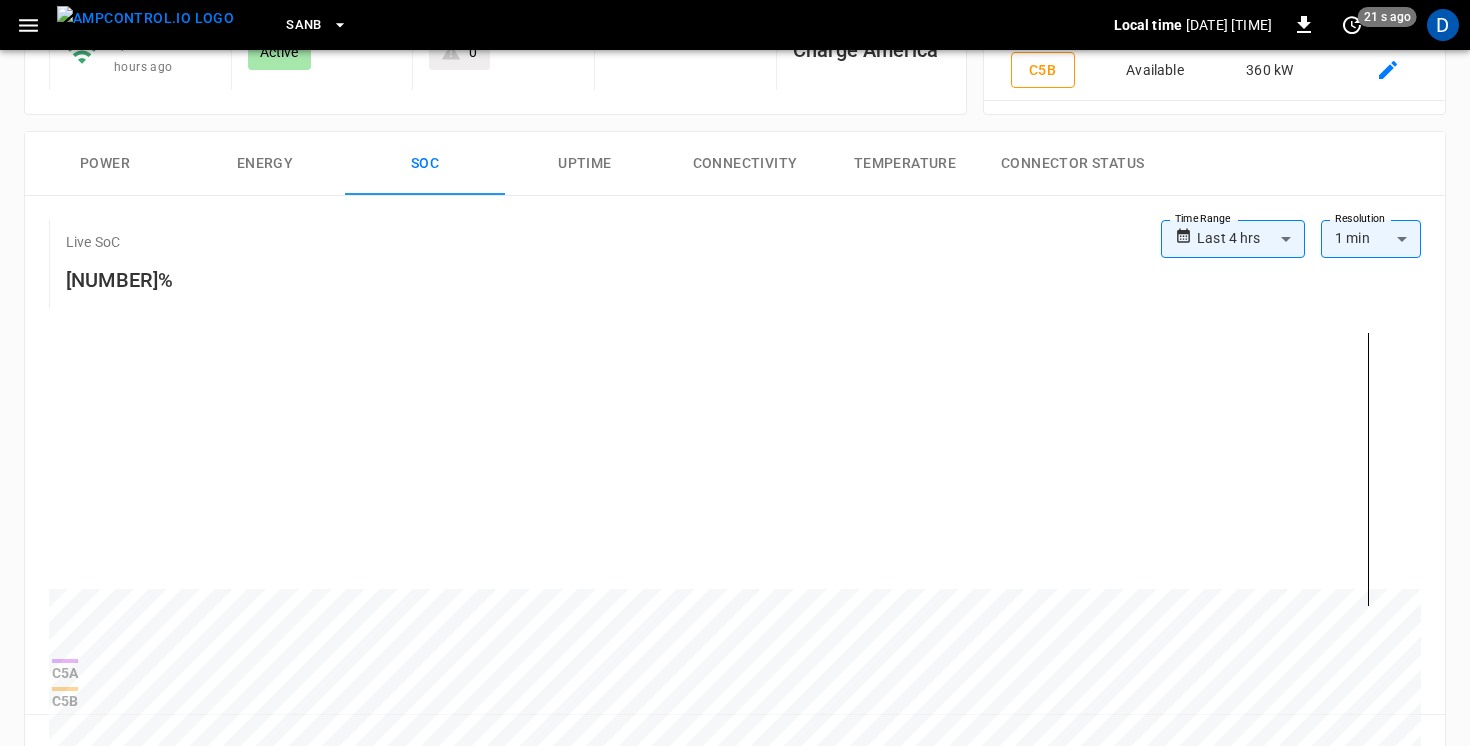 click on "[LOCATION] Local time [DATE] [TIME] [OFFSET] [TIME_AGO] [ID] [SESSION_STATUS] [CONNECTOR] [VEHICLE] [IDTAG] [ACTIONS] [DETAILS] [START_TIME] [START_SOC] [END_TIME] [END_SOC] [DURATION] [PRIORITY] [ENERGY] [SUPPLY_COST] [ACTION] [SESSION_STATUS] [CONNECTOR] [VEHICLE] [IDTAG]" at bounding box center [735, 648] 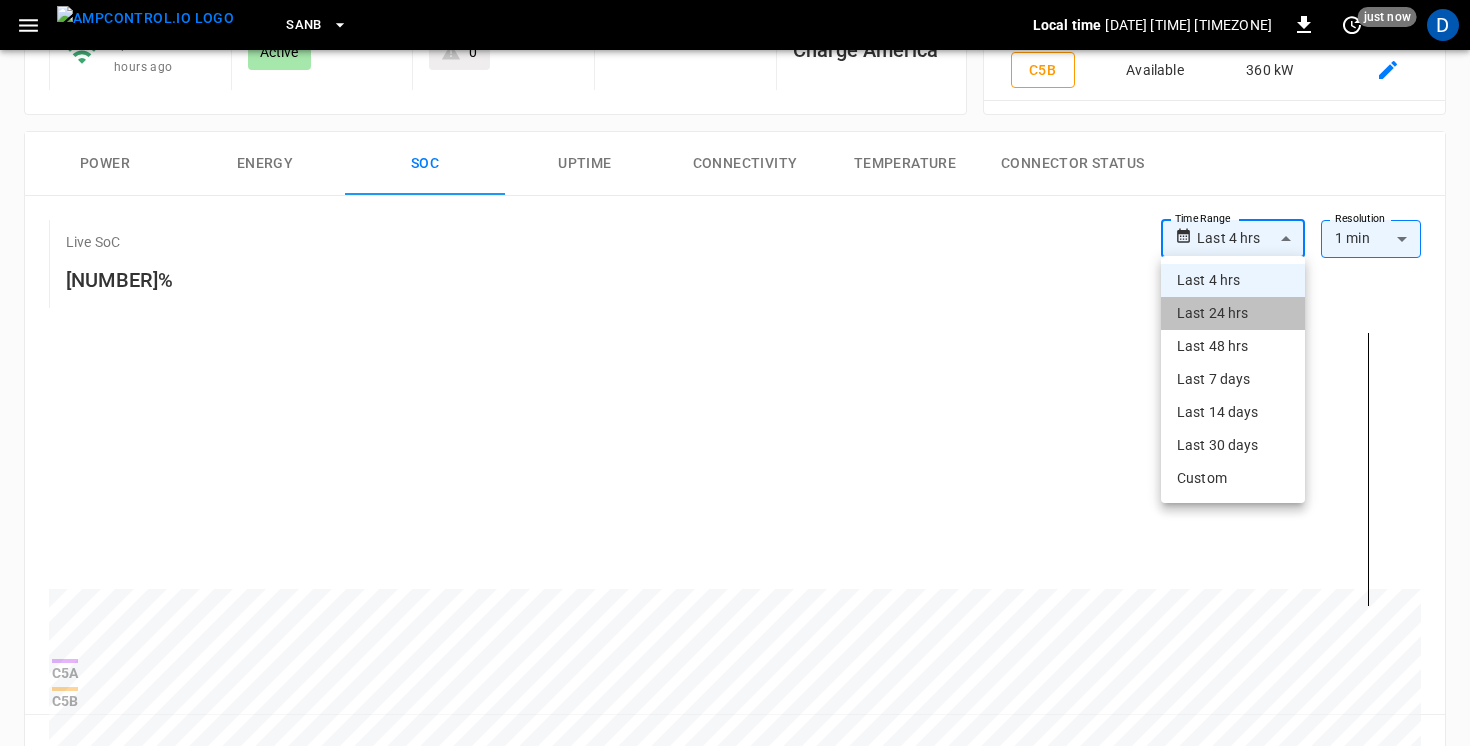 click on "Last 24 hrs" at bounding box center (1233, 313) 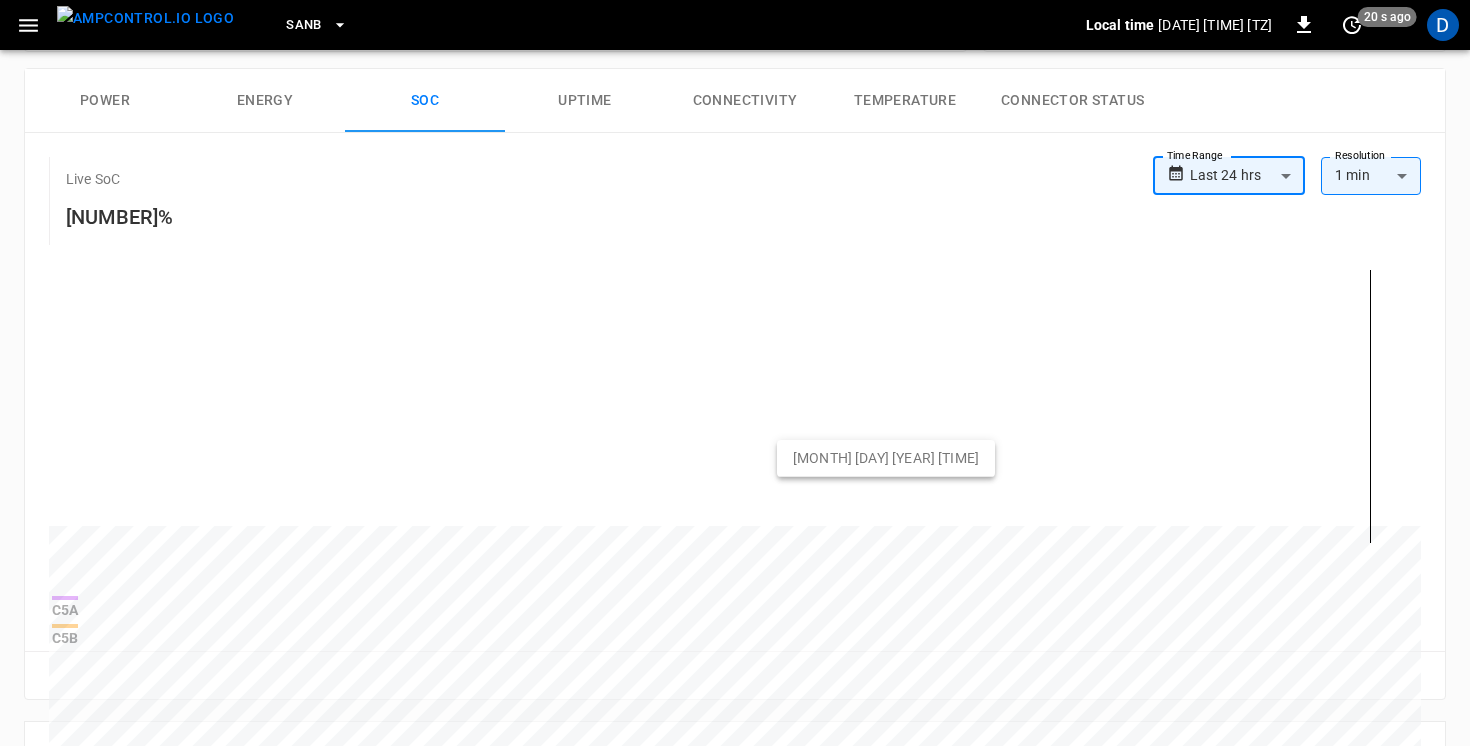 scroll, scrollTop: 313, scrollLeft: 0, axis: vertical 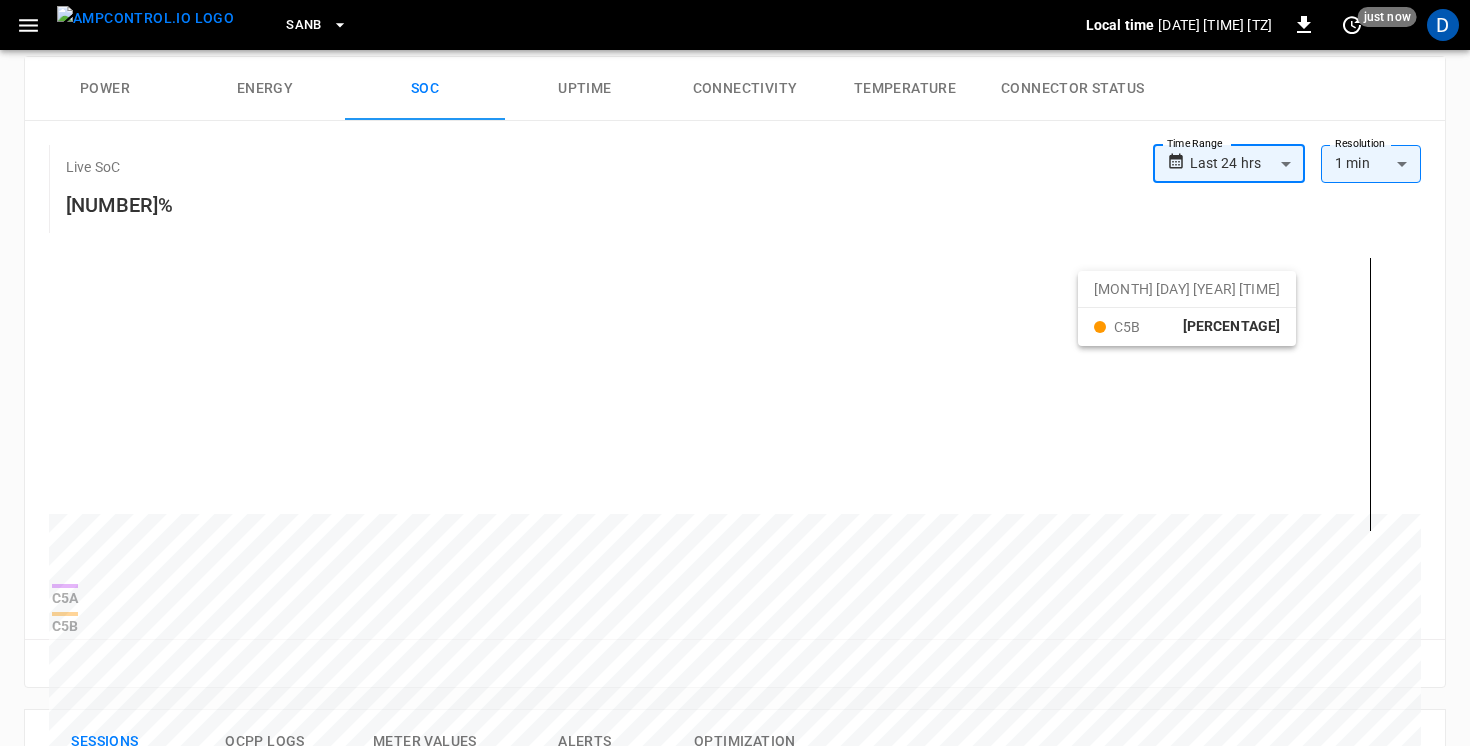 click at bounding box center (697, 992) 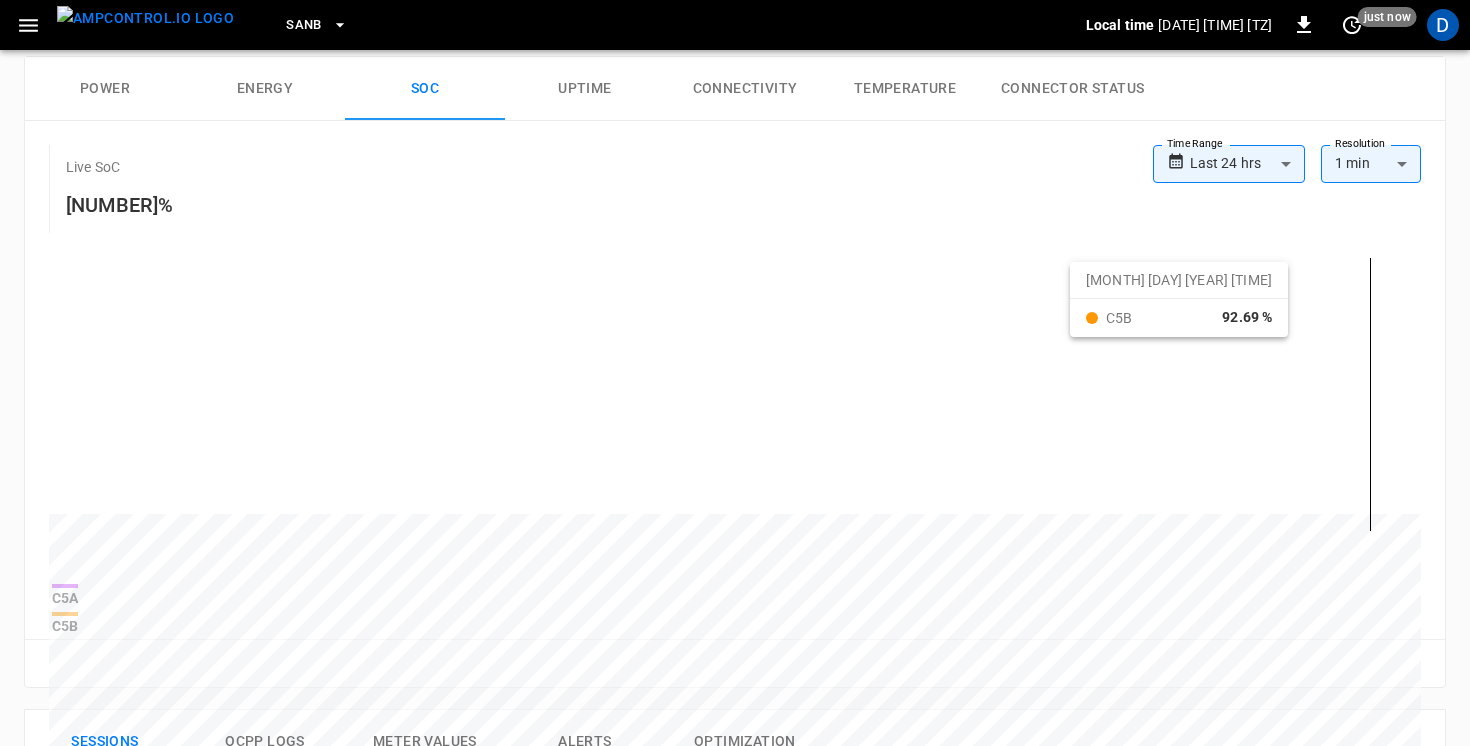 click at bounding box center [697, 992] 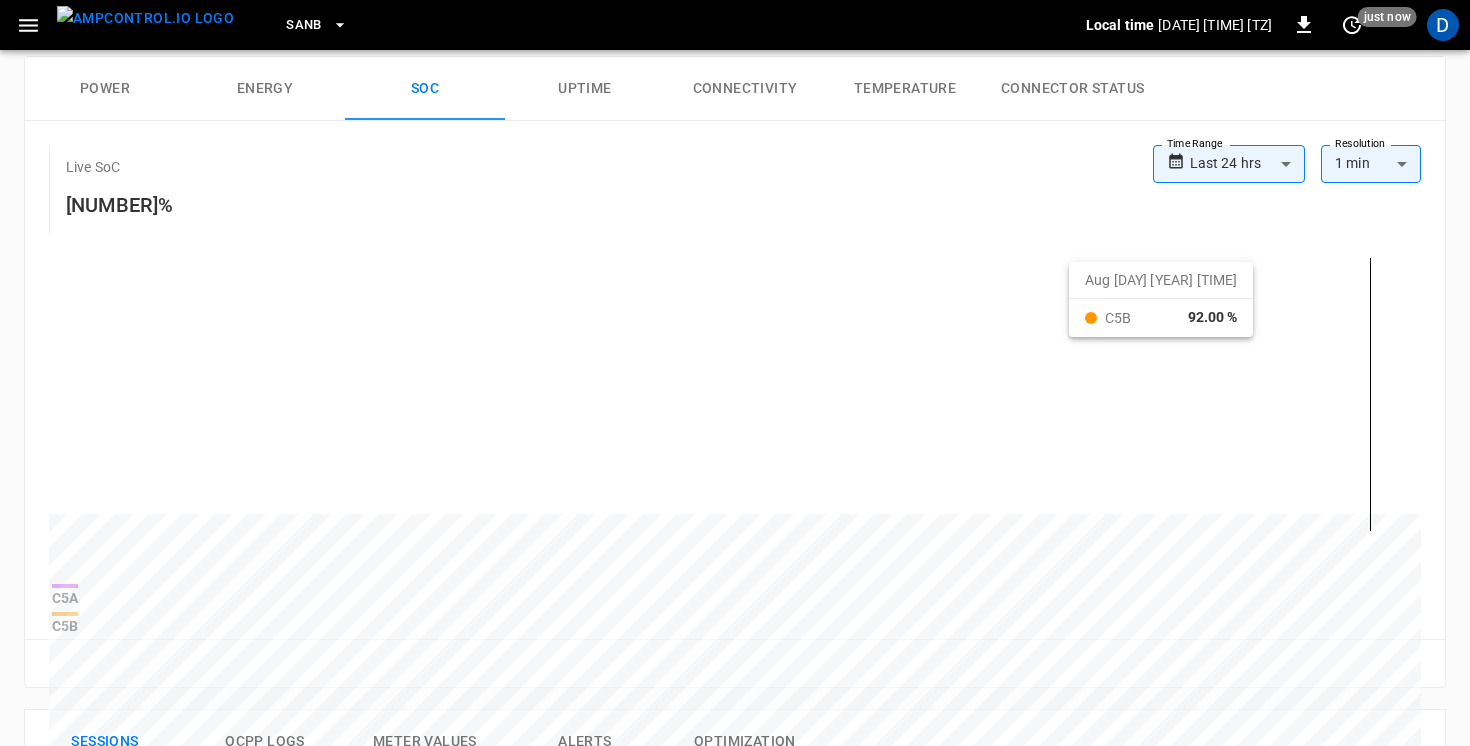click at bounding box center [697, 992] 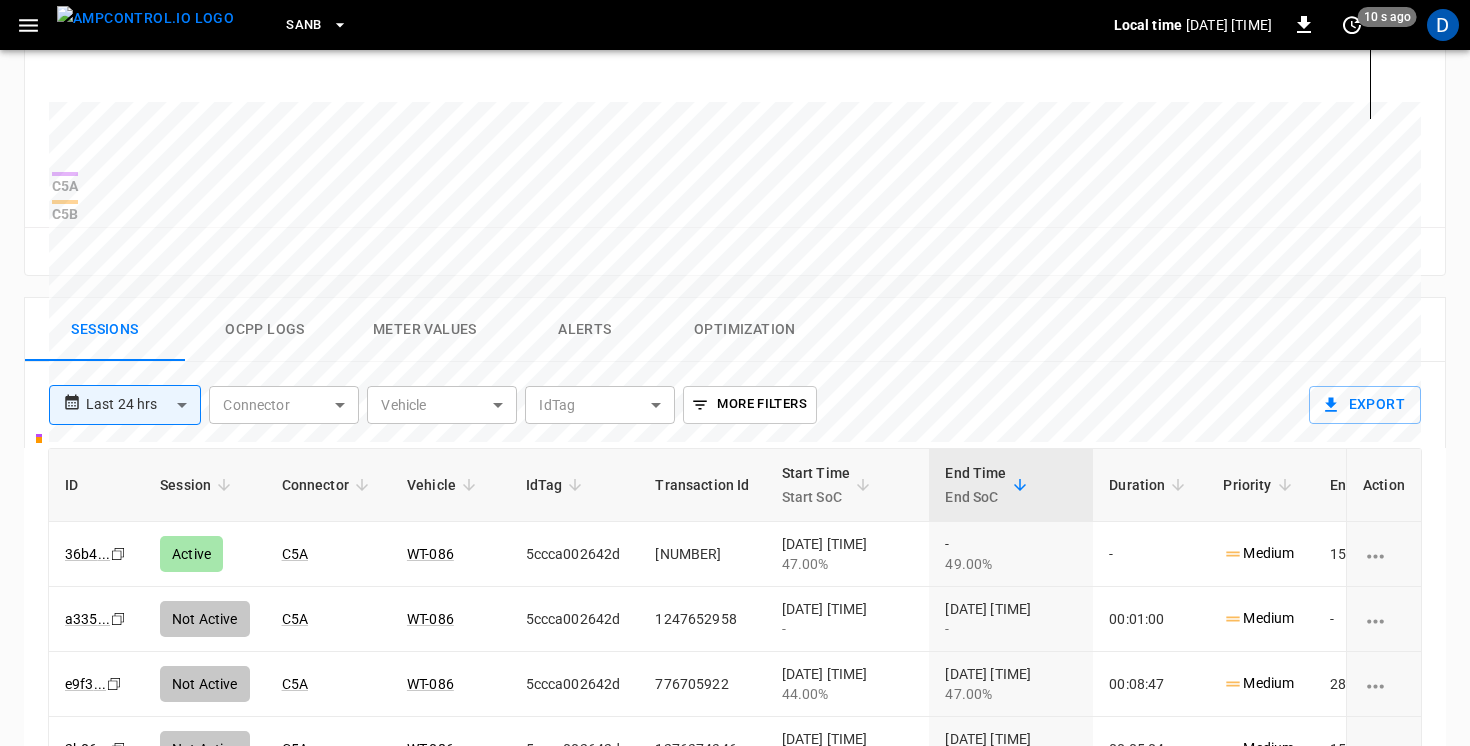scroll, scrollTop: 777, scrollLeft: 0, axis: vertical 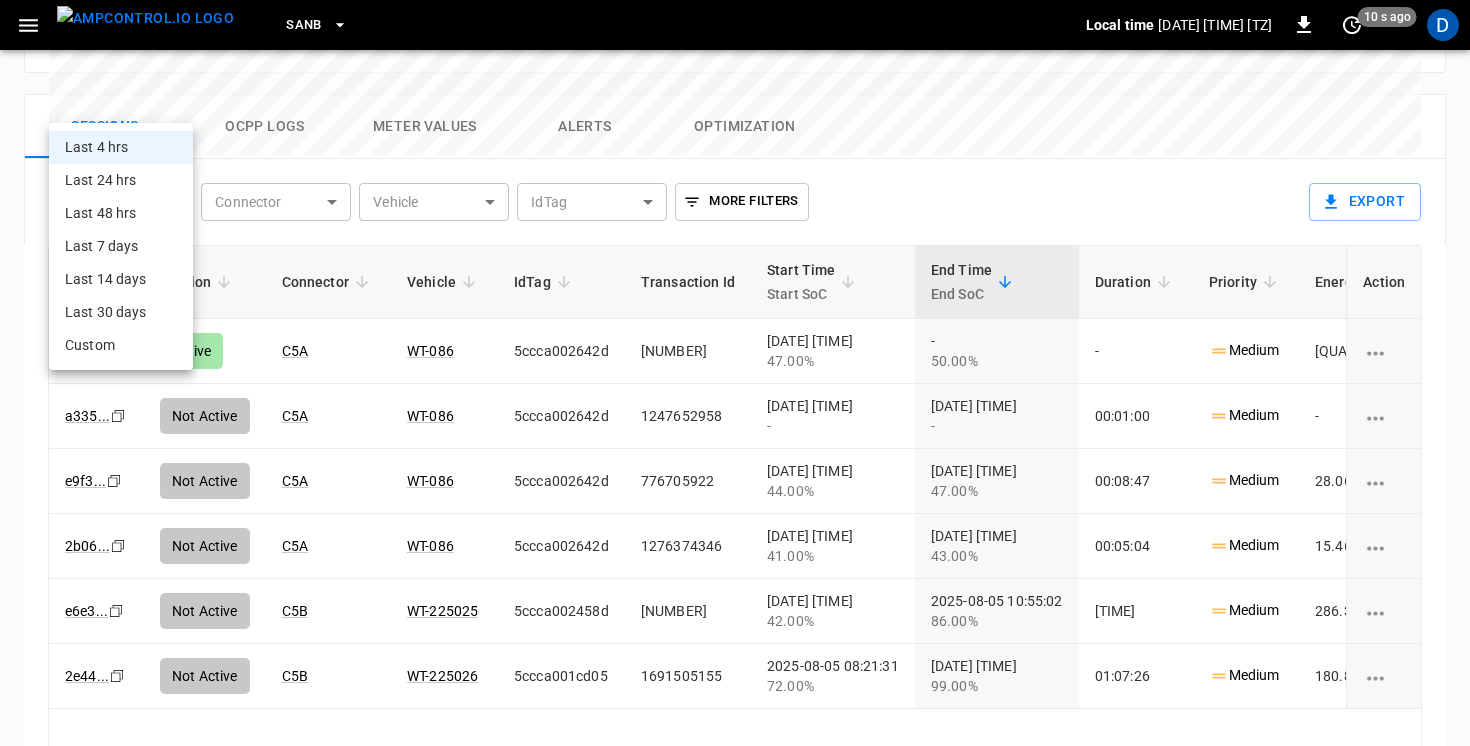 click on "**********" at bounding box center (735, -84) 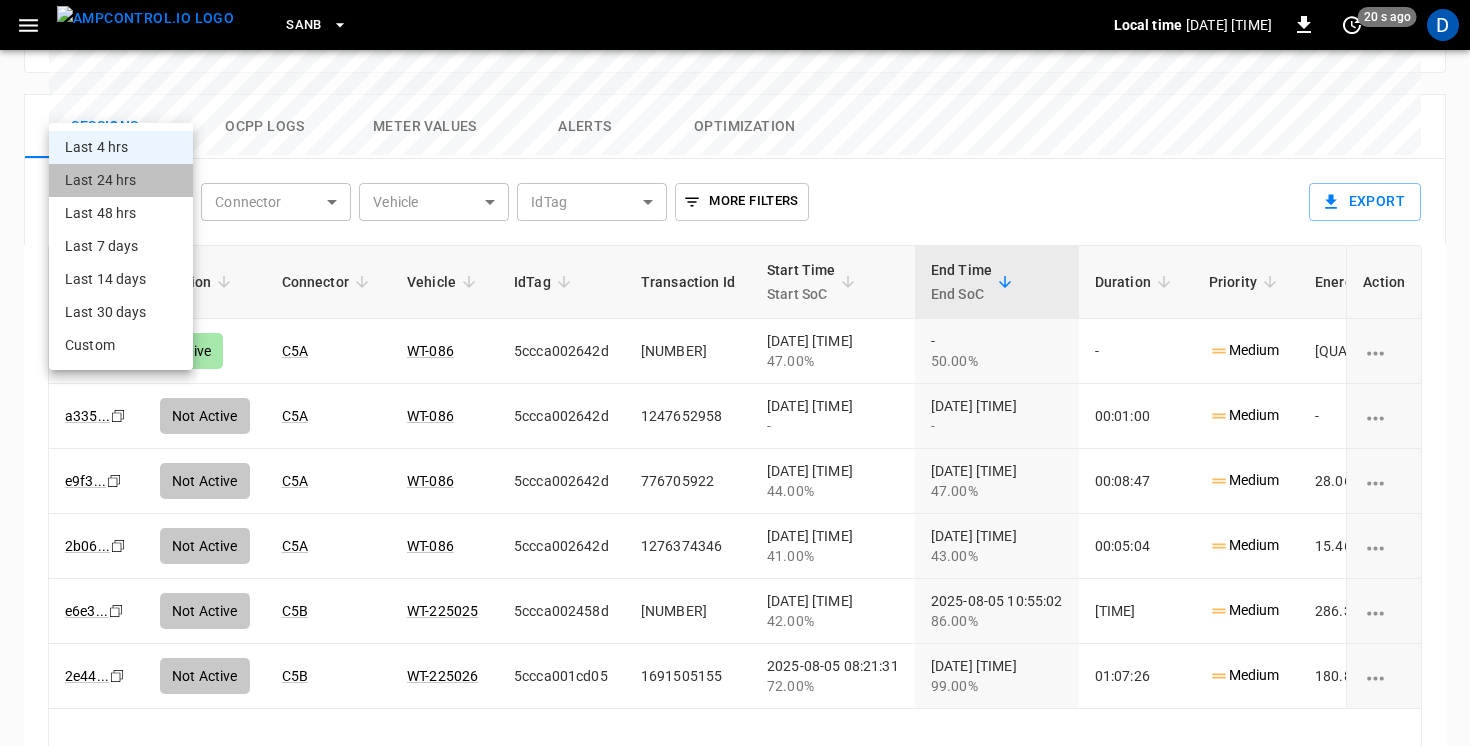 click on "Last 24 hrs" at bounding box center (121, 180) 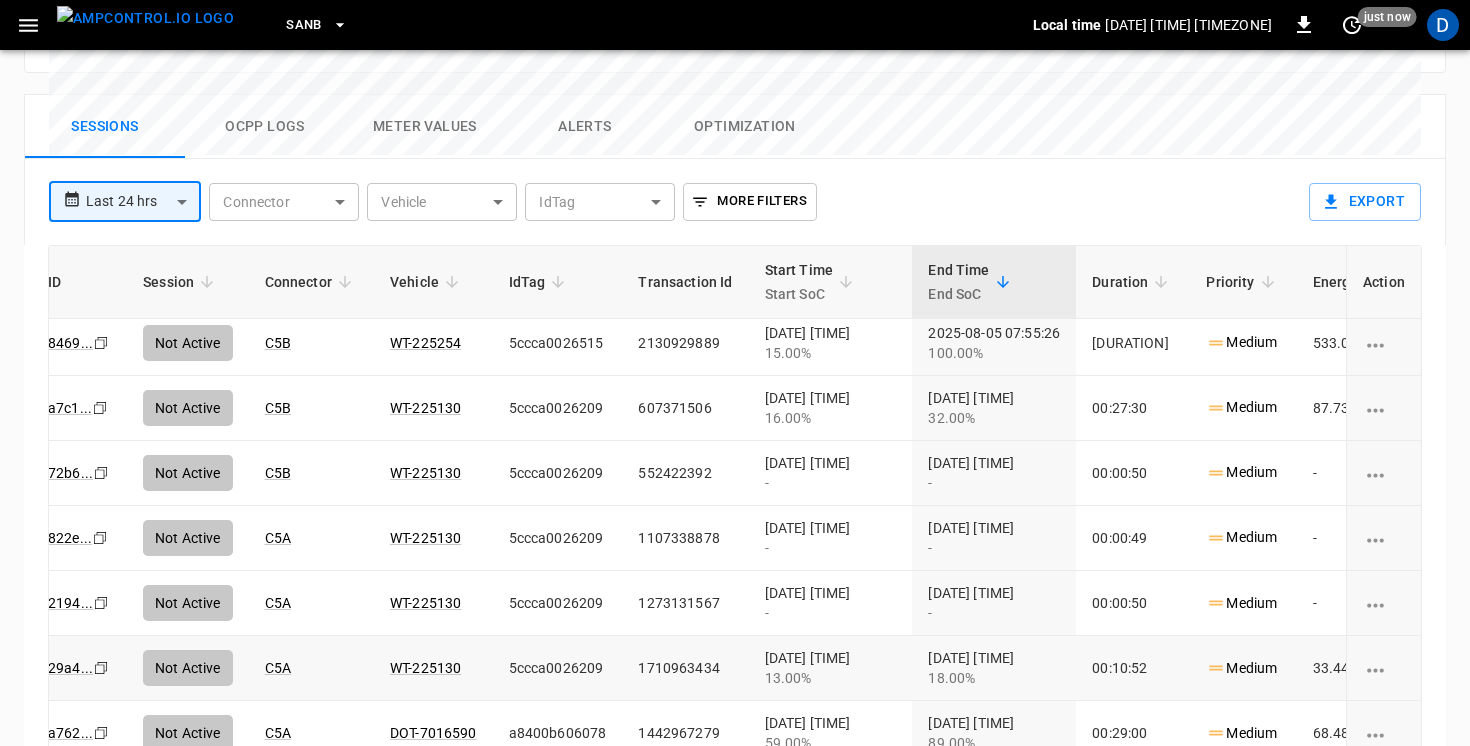 scroll, scrollTop: 398, scrollLeft: 0, axis: vertical 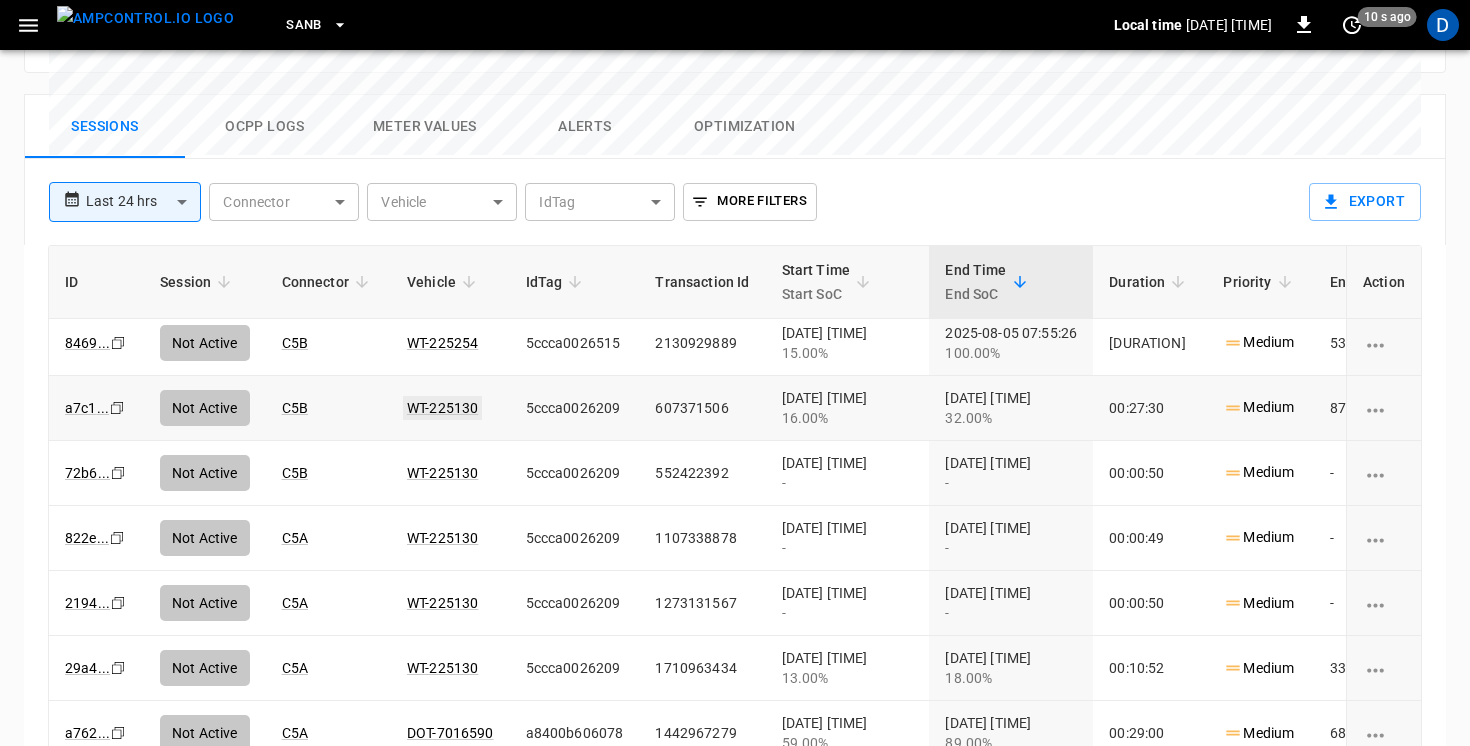click on "WT-225130" at bounding box center (442, 408) 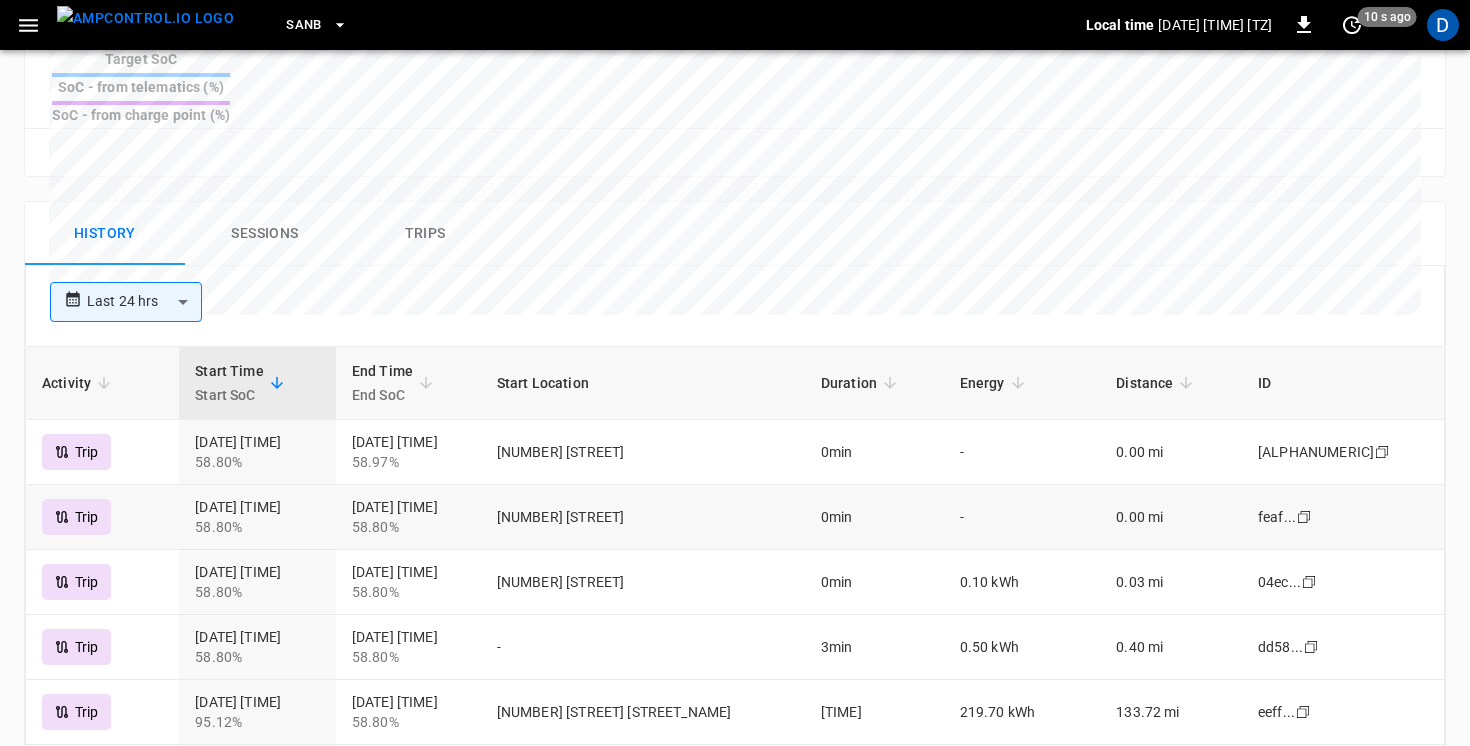 scroll, scrollTop: 942, scrollLeft: 0, axis: vertical 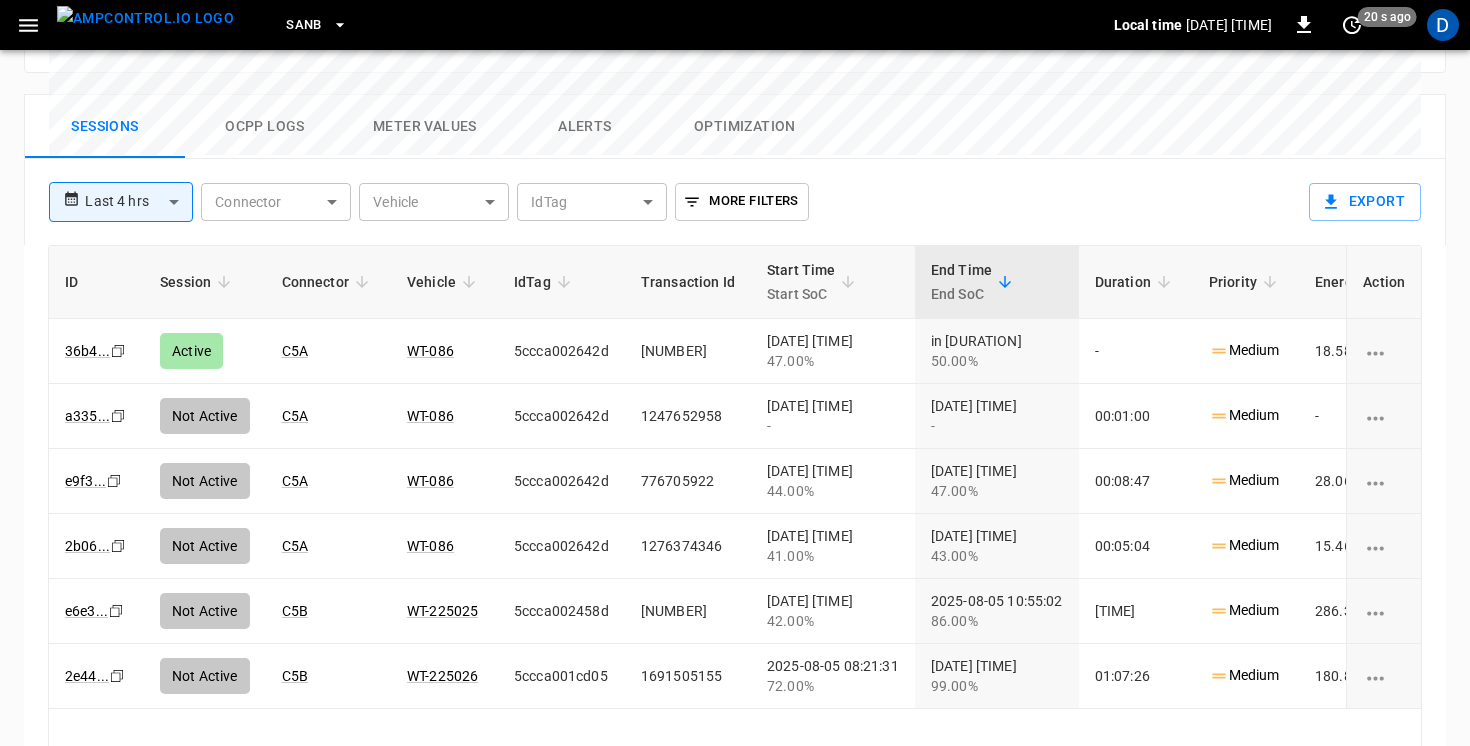 click on "**********" at bounding box center (735, -84) 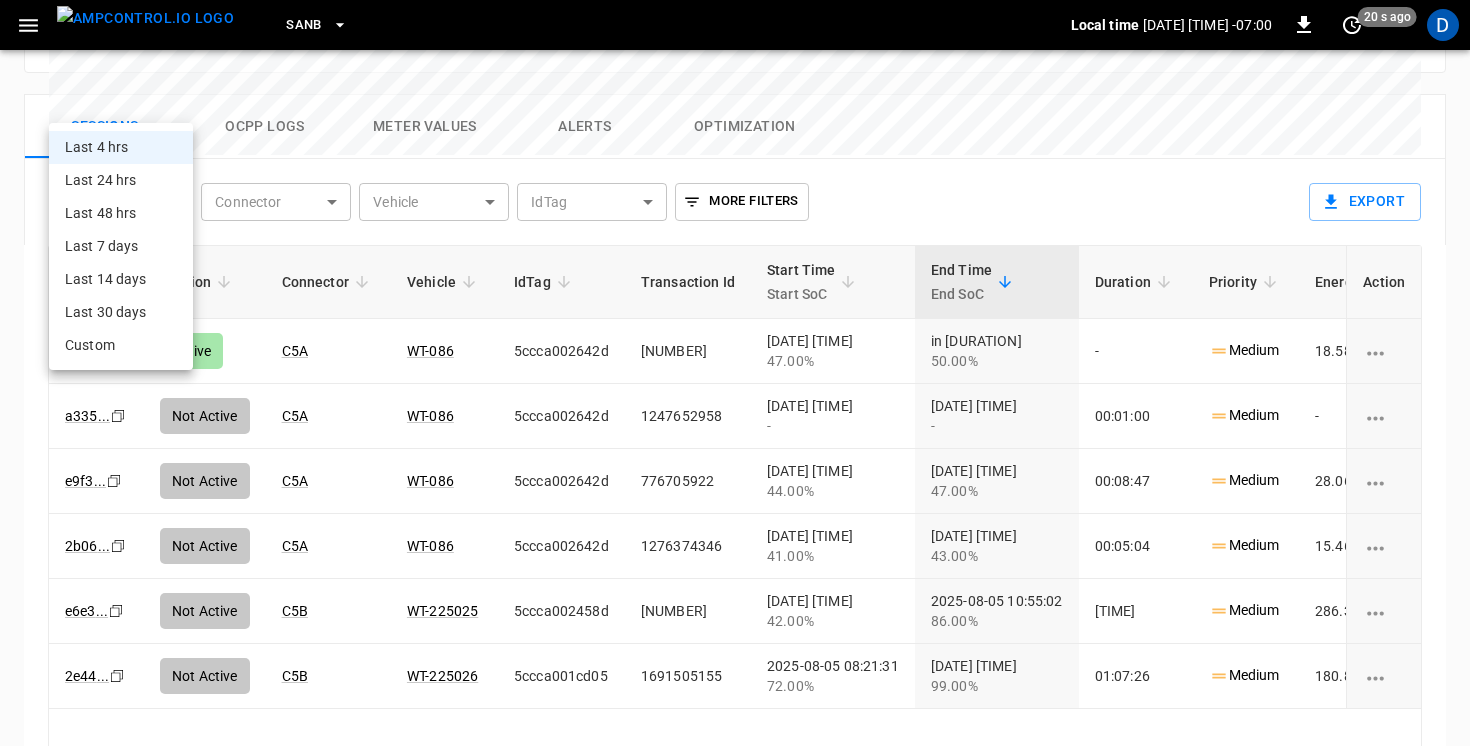 click on "Last 24 hrs" at bounding box center [121, 180] 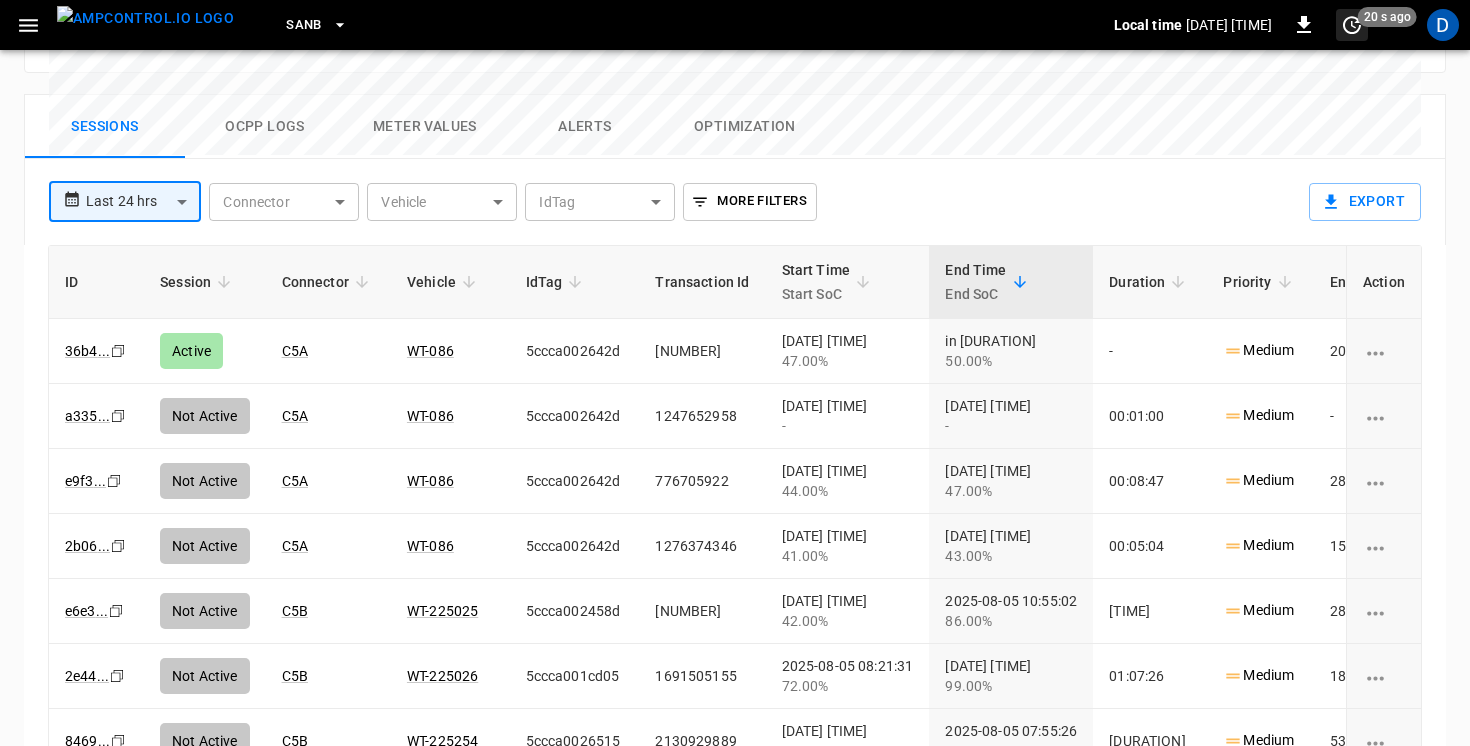 click 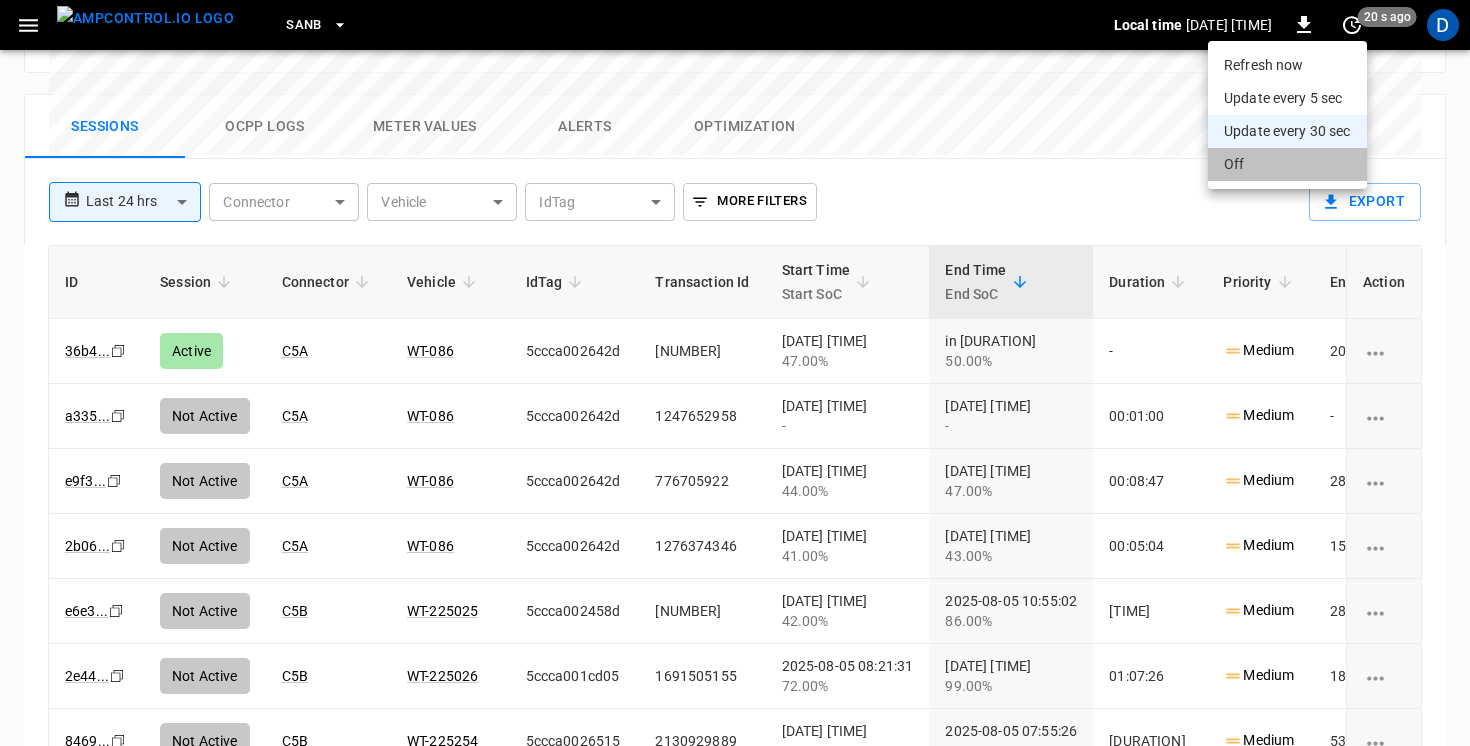 click on "Off" at bounding box center [1287, 164] 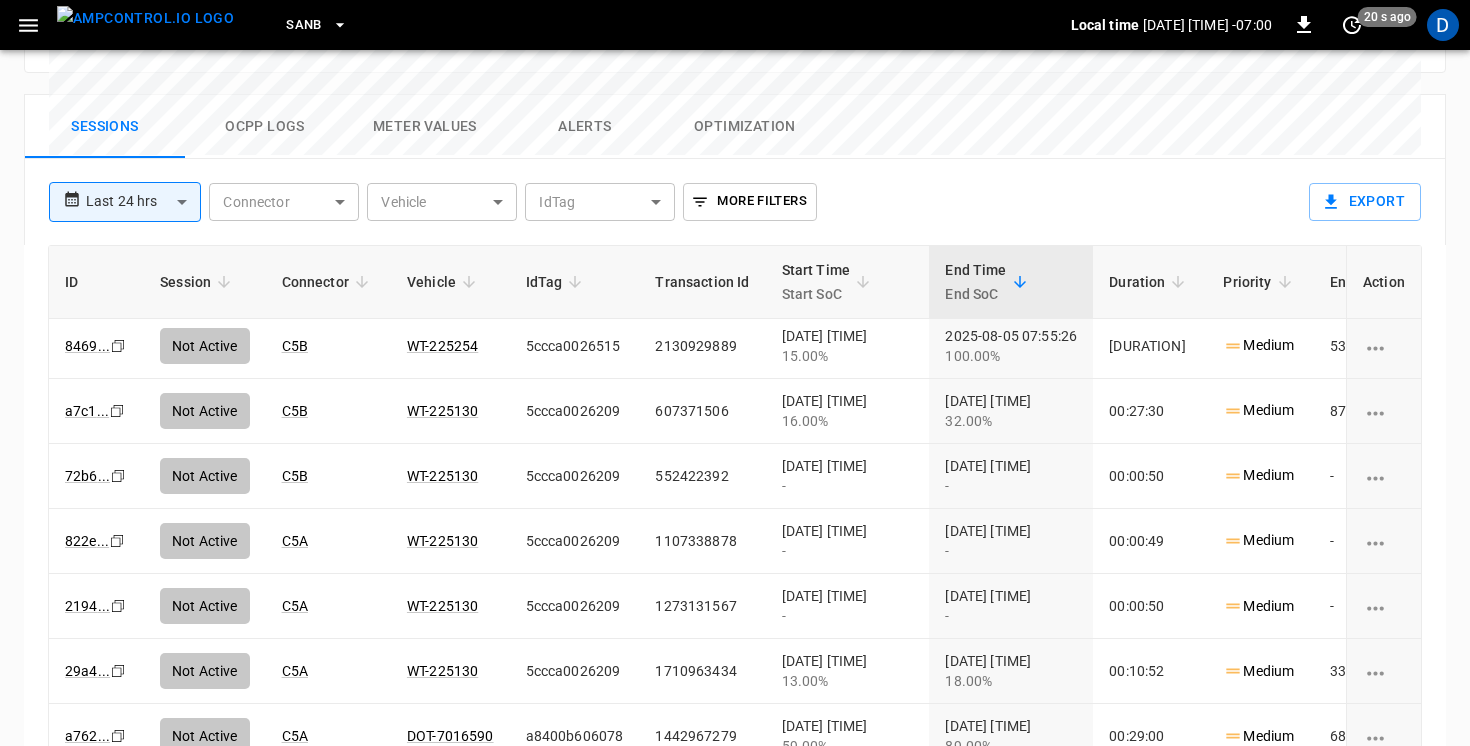 scroll, scrollTop: 396, scrollLeft: 0, axis: vertical 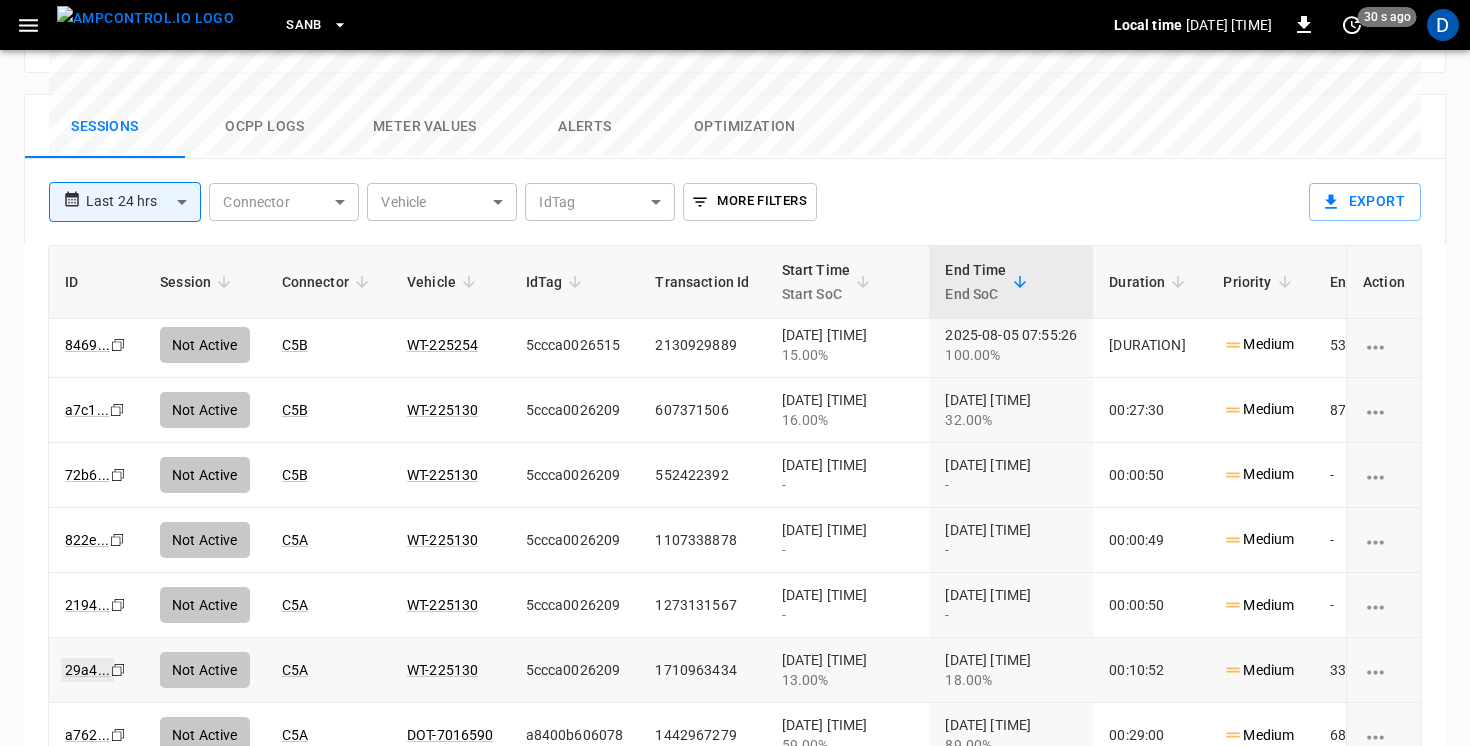 click on "29a4 ..." at bounding box center (87, 670) 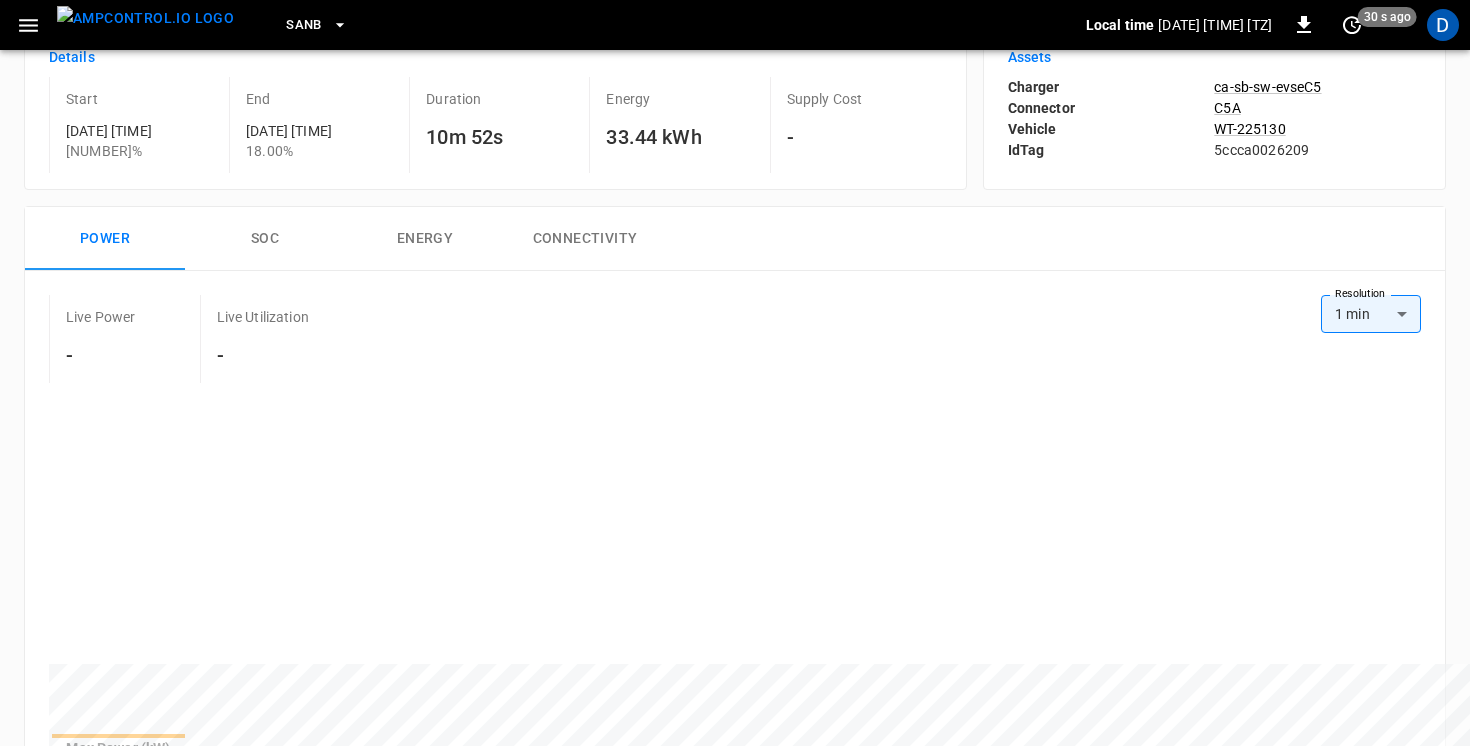scroll, scrollTop: 105, scrollLeft: 0, axis: vertical 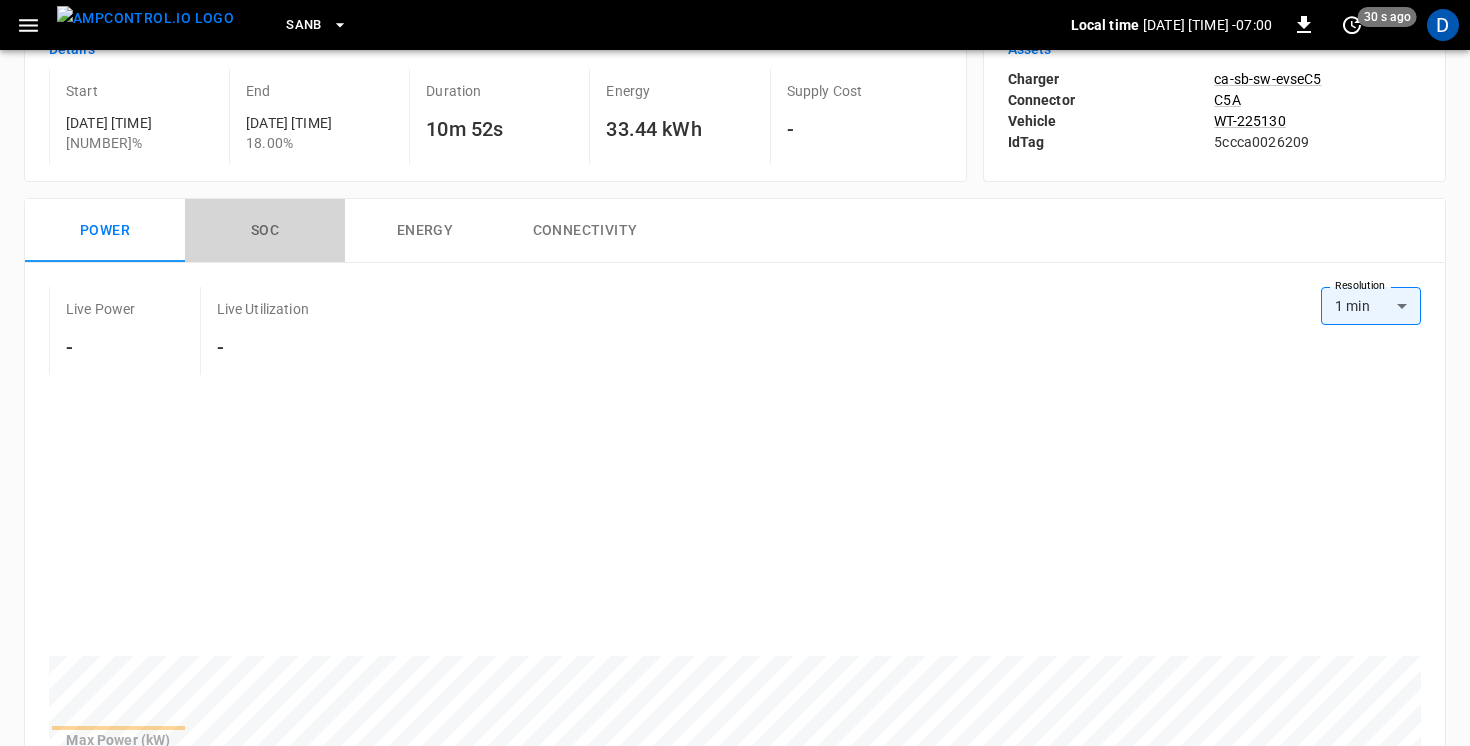click on "SOC" at bounding box center [265, 231] 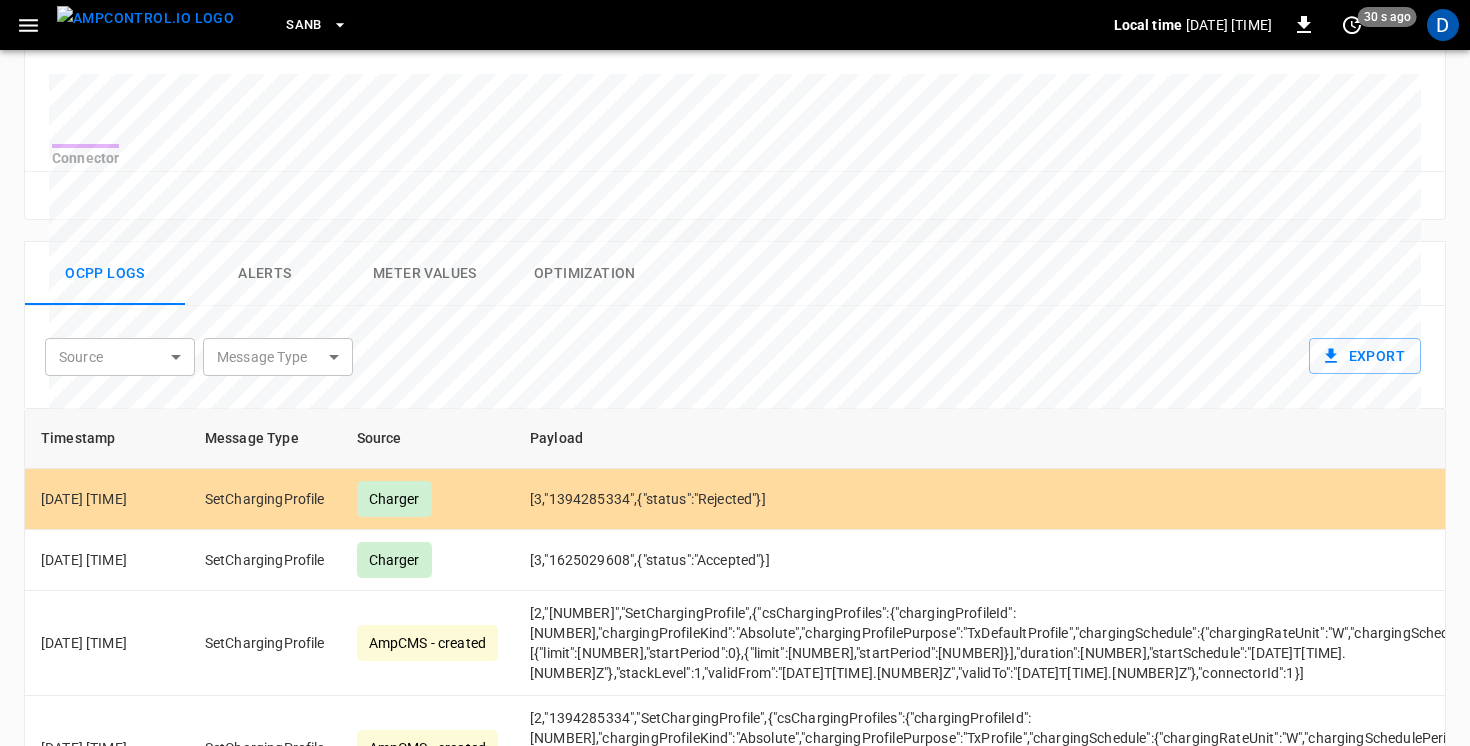 scroll, scrollTop: 795, scrollLeft: 0, axis: vertical 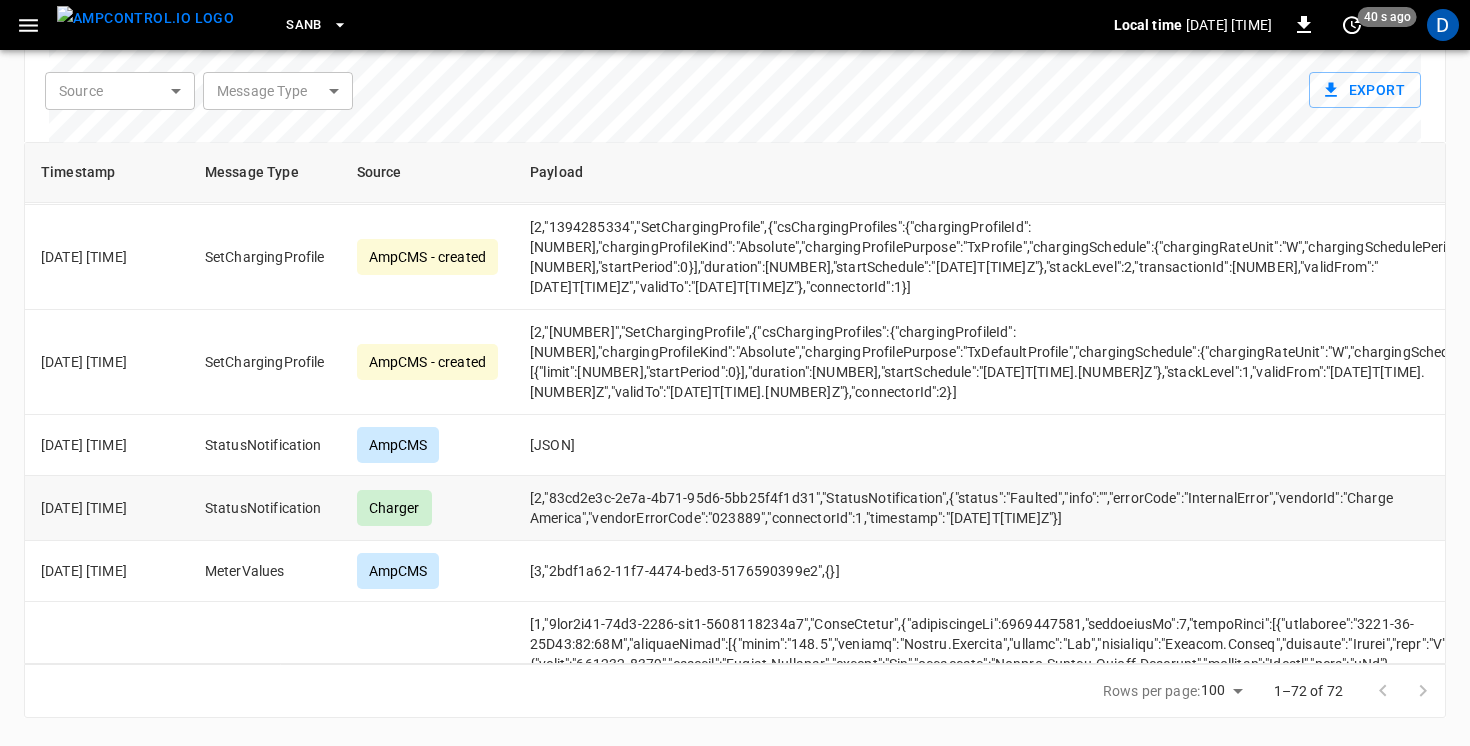 click on "[2,"83cd2e3c-2e7a-4b71-95d6-5bb25f4f1d31","StatusNotification",{"status":"Faulted","info":"","errorCode":"InternalError","vendorId":"Charge America","vendorErrorCode":"023889","connectorId":1,"timestamp":"[DATE]T[TIME]Z"}]" at bounding box center [1024, 508] 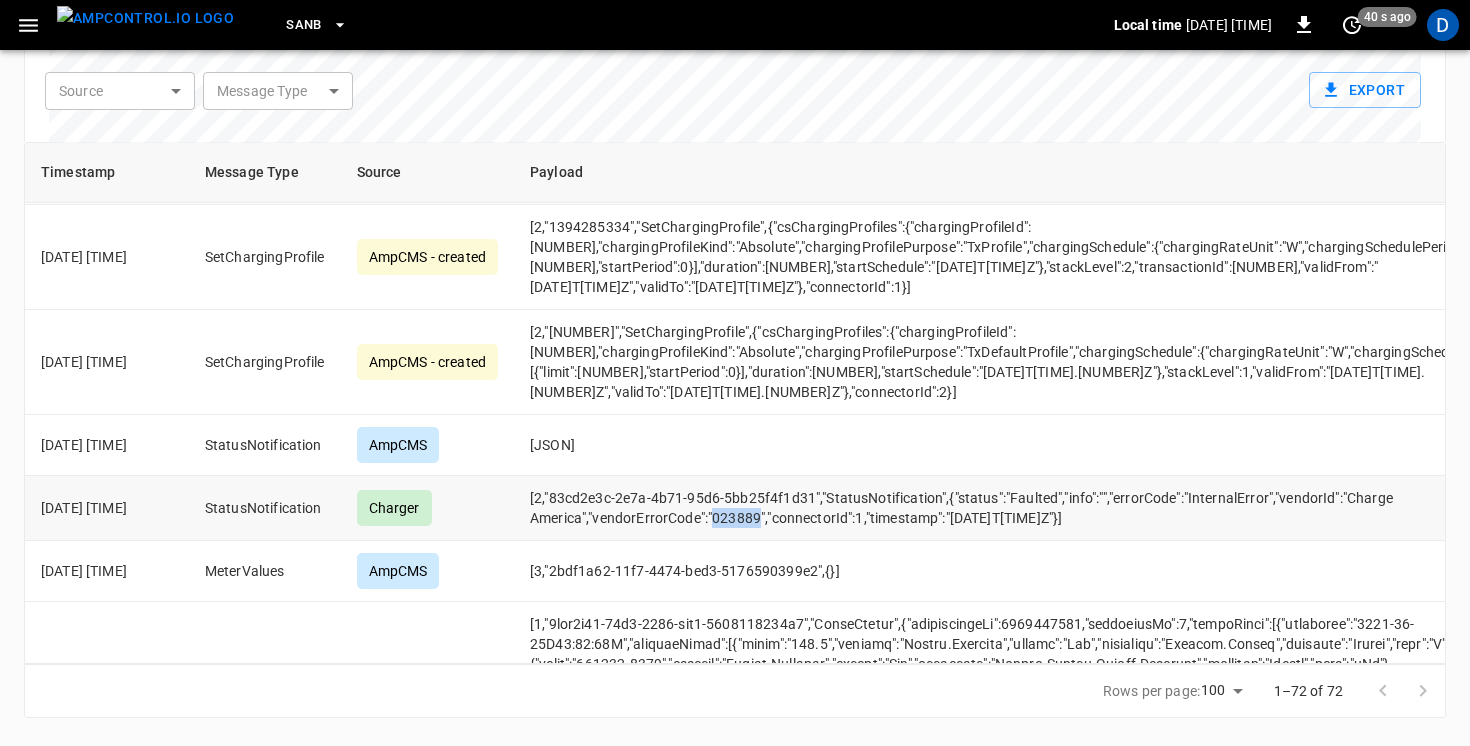 click on "[2,"83cd2e3c-2e7a-4b71-95d6-5bb25f4f1d31","StatusNotification",{"status":"Faulted","info":"","errorCode":"InternalError","vendorId":"Charge America","vendorErrorCode":"023889","connectorId":1,"timestamp":"[DATE]T[TIME]Z"}]" at bounding box center [1024, 508] 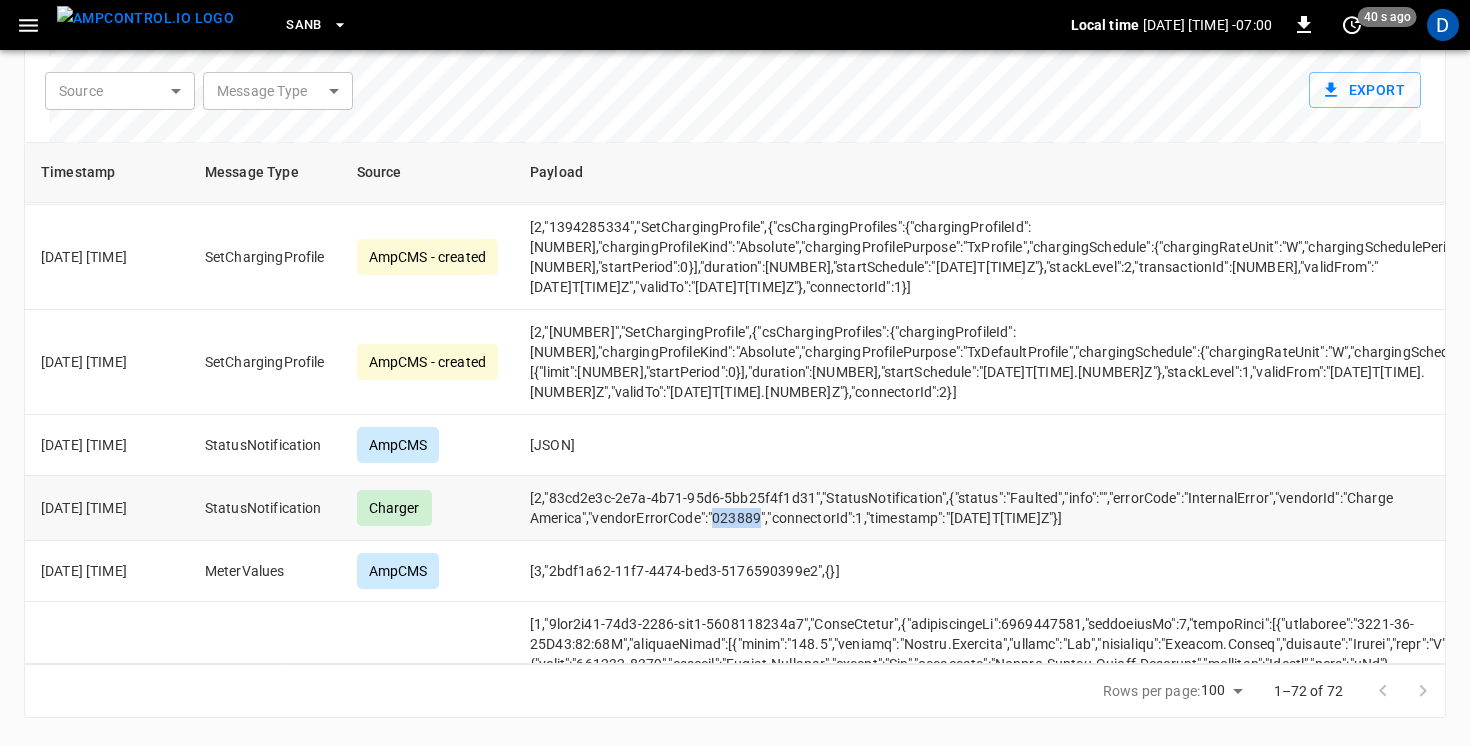 copy on "023889" 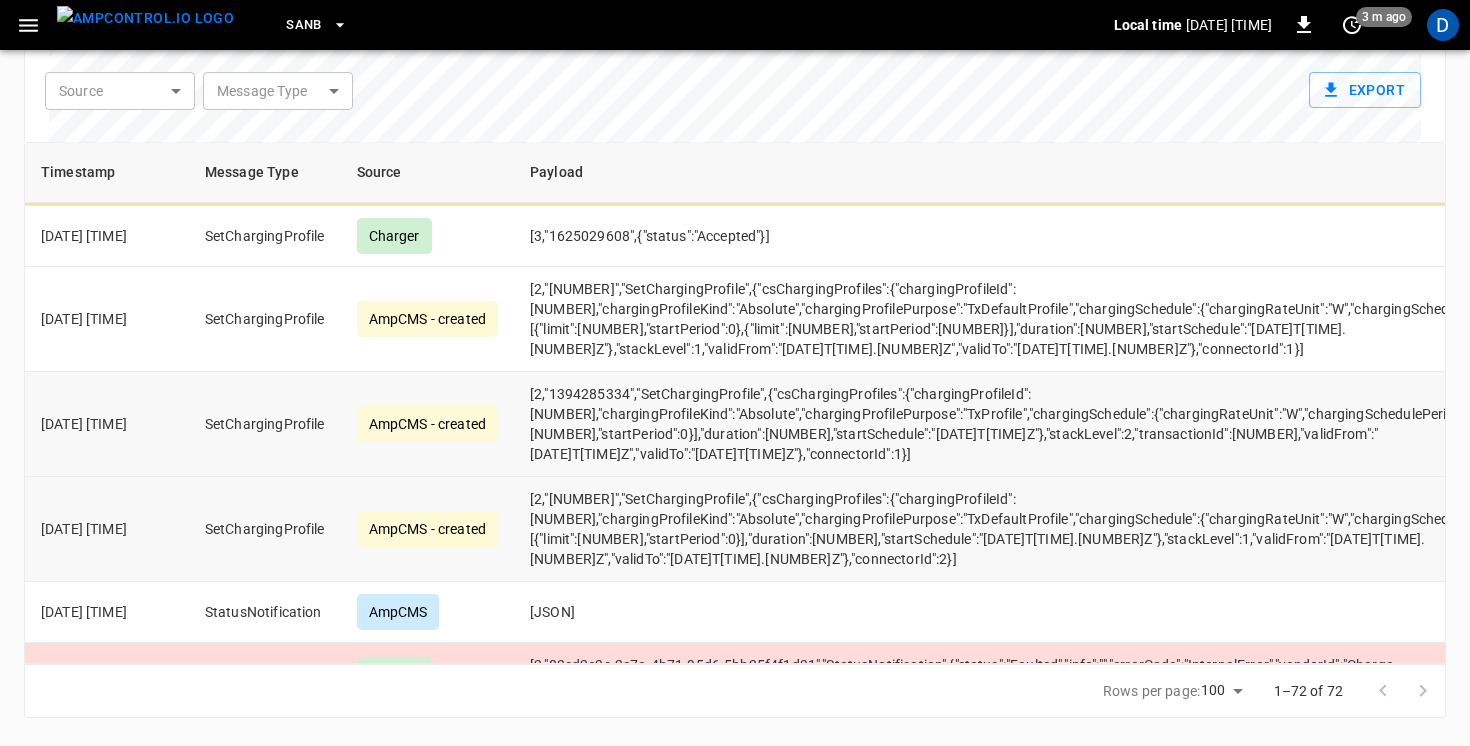 scroll, scrollTop: 0, scrollLeft: 0, axis: both 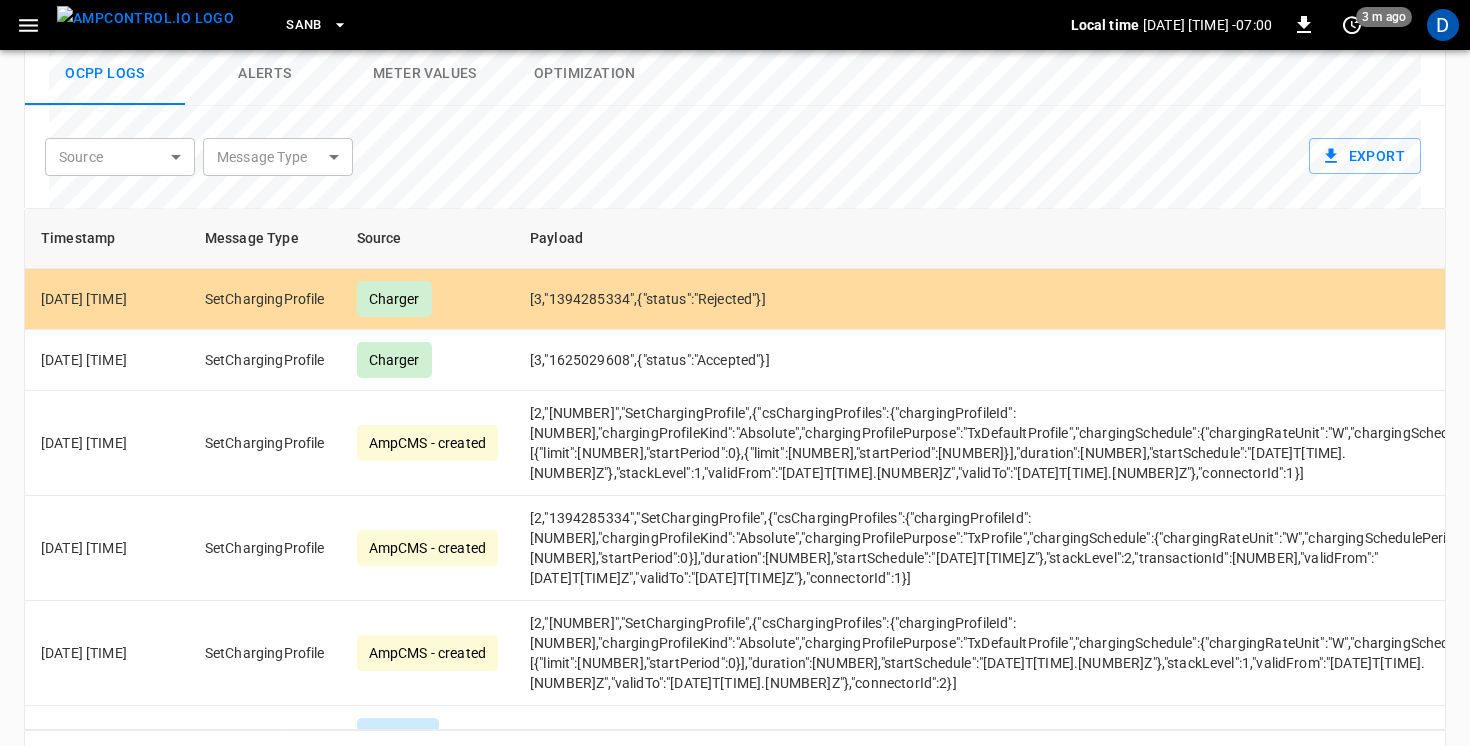 click on "SanB Local time [DATE] [TIME] [TZ] [TIME] ago D Session [ID] ... Copy Not Active [ID] Actions Details Start [DATE] [TIME] [PERCENT]% End [DATE] [TIME] [PERCENT]% Duration [TIME] Energy [VALUE] kWh Supply Cost - Assets Charger [ID] Connector [ID] Vehicle [ID] IdTag [ID] Power SOC Energy Connectivity Live SoC [PERCENT]% Resolution [TIME] ** Resolution Connector Reset zoom Ocpp logs Alerts Meter Values Optimization Source ​ Source Message Type ​ Message Type Export Timestamp Message Type Source Payload [DATE] [TIME] SetChargingProfile Charger [3,"1394285334",{"status":"Rejected"}] [DATE] [TIME] SetChargingProfile Charger [3,"1625029608",{"status":"Accepted"}] [DATE] [TIME] SetChargingProfile AmpCMS - created [DATE] [TIME] SetChargingProfile AmpCMS - created [DATE] [TIME] SetChargingProfile AmpCMS - created [DATE] [TIME] StatusNotification AmpCMS [3,"83cd2e3c-2e7a-4b71-95d6-5bb25f4f1d31",{}] [DATE] [TIME] StatusNotification Charger" at bounding box center (735, -40) 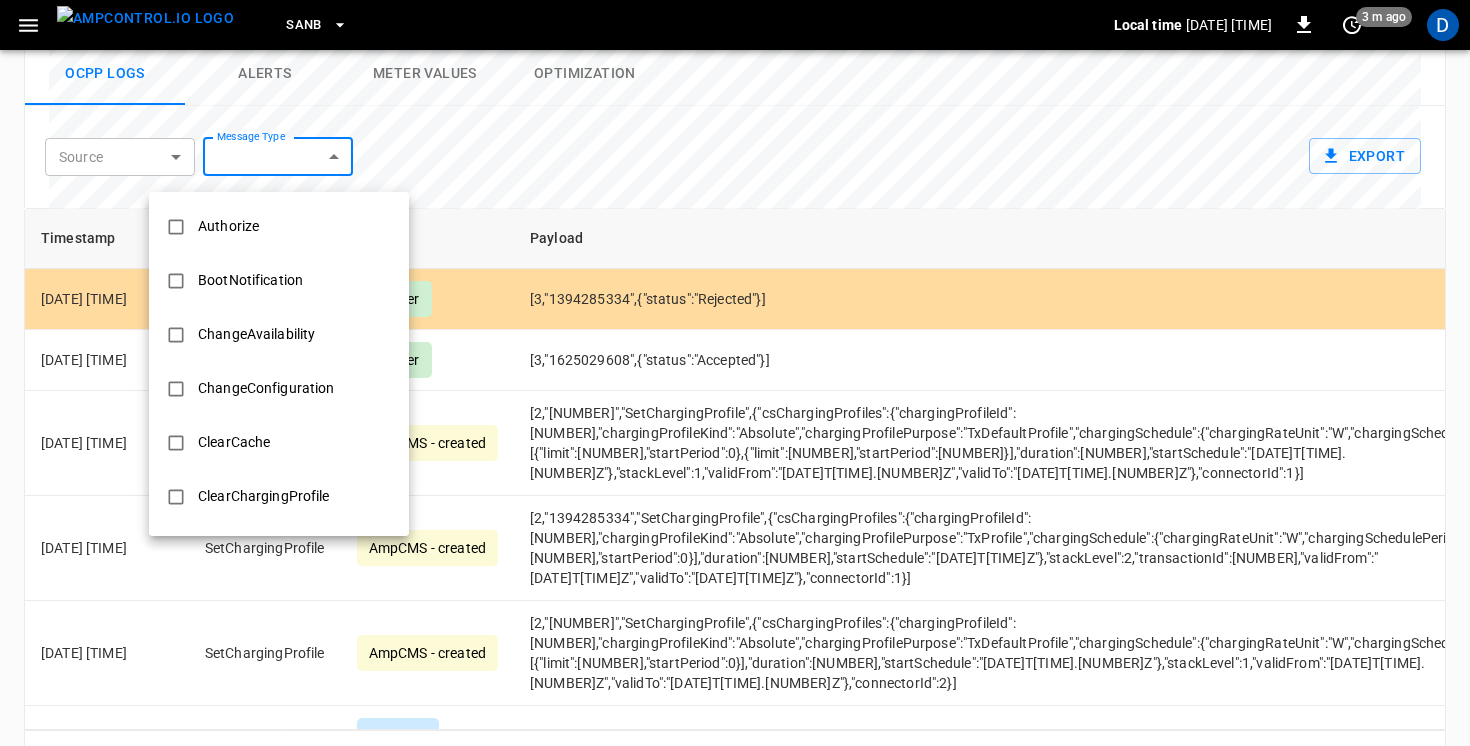 click at bounding box center [735, 373] 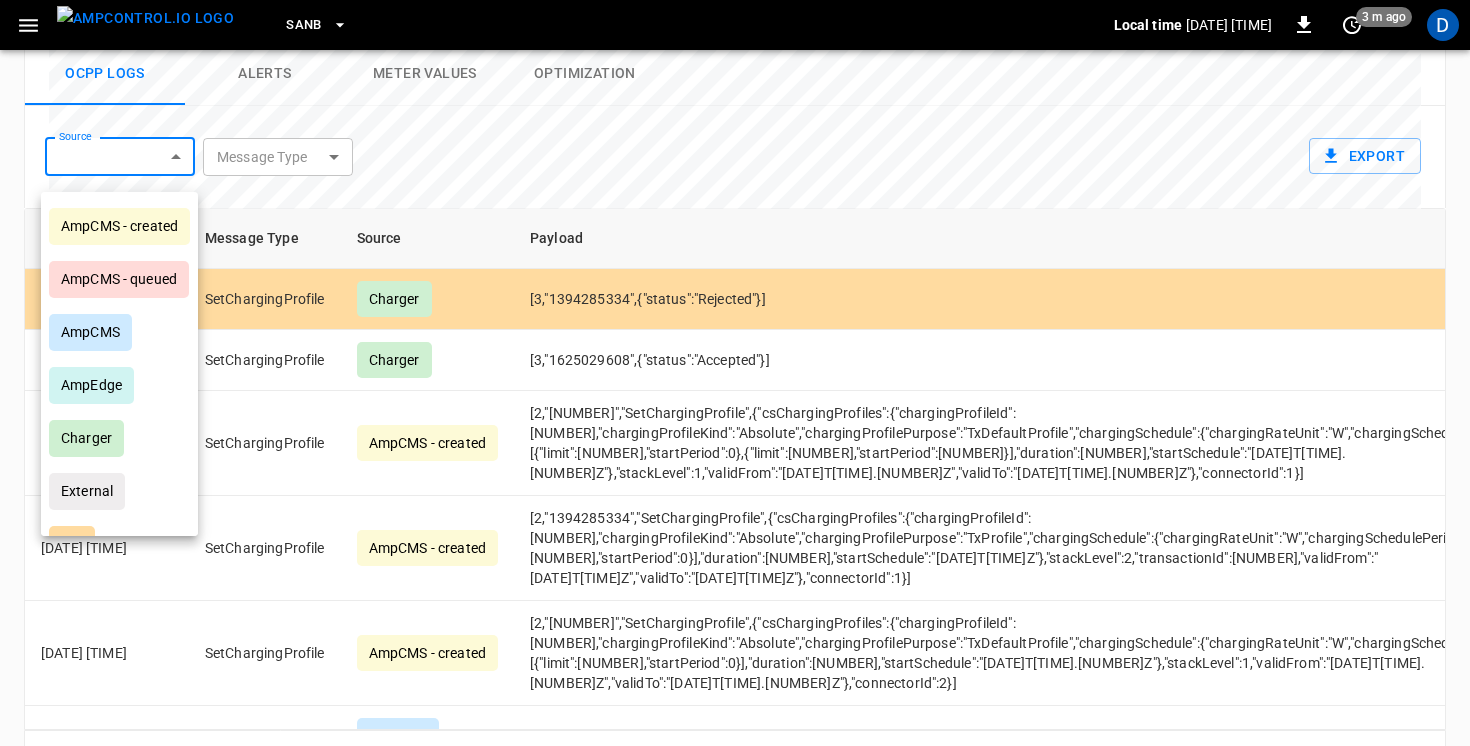 click on "[LOCATION] Local time [DATE] [TIME] [OFFSET] [TIME_AGO] [ID] [SESSION_STATUS] [CONNECTOR] [VEHICLE] [IDTAG] [ACTIONS] [DETAILS] [START_TIME] [START_SOC] [END_TIME] [END_SOC] [DURATION] [ENERGY] [SUPPLY_COST] [ASSETS] [CHARGER] [CONNECTOR] [VEHICLE] [IDTAG] [POWER] [SOC] [ENERGY] [CONNECTIVITY] [LIVE_SOC] [RESOLUTION] [CONNECTOR] [RESET_ZOOM] [OCPP_LOGS] [ALERTS] [METER_VALUES] [OPTIMIZATION] [SOURCE] [SOURCE] [MESSAGE_TYPE] [MESSAGE_TYPE] [EXPORT_TIMESTAMP] [MESSAGE_TYPE] [SOURCE] [PAYLOAD] [SETCHARGINGPROFILE] [CHARGER] [JSON] [SETCHARGINGPROFILE] [CHARGER] [JSON] [SETCHARGINGPROFILE] [AMP_CMS] [CREATED] [SETCHARGINGPROFILE] [AMP_CMS] [CREATED] [SETCHARGINGPROFILE] [AMP_CMS] [CREATED] [STATUSNOTIFICATION] [AMP_CMS] [STATUSNOTIFICATION] [CHARGER] [UI]" at bounding box center (735, -40) 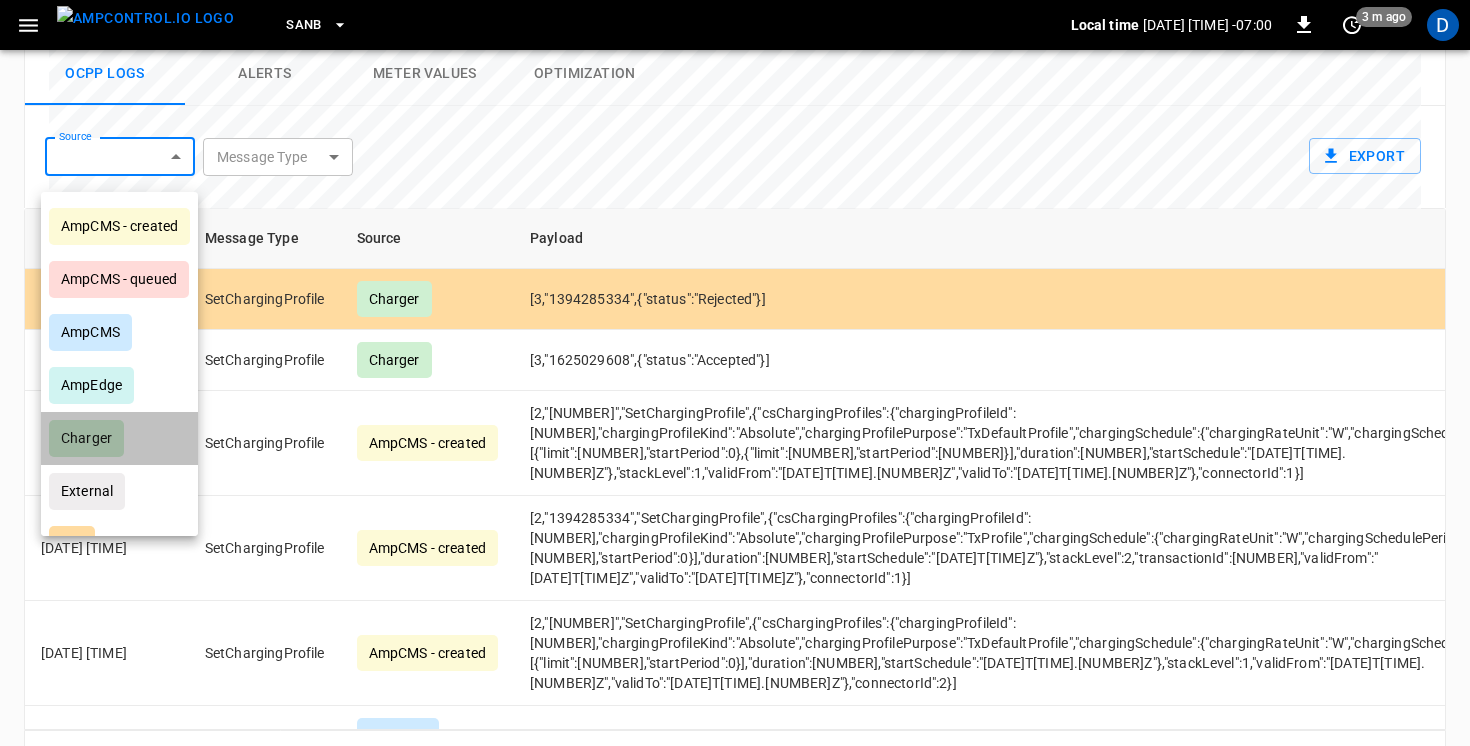 click on "Charger" at bounding box center [119, 438] 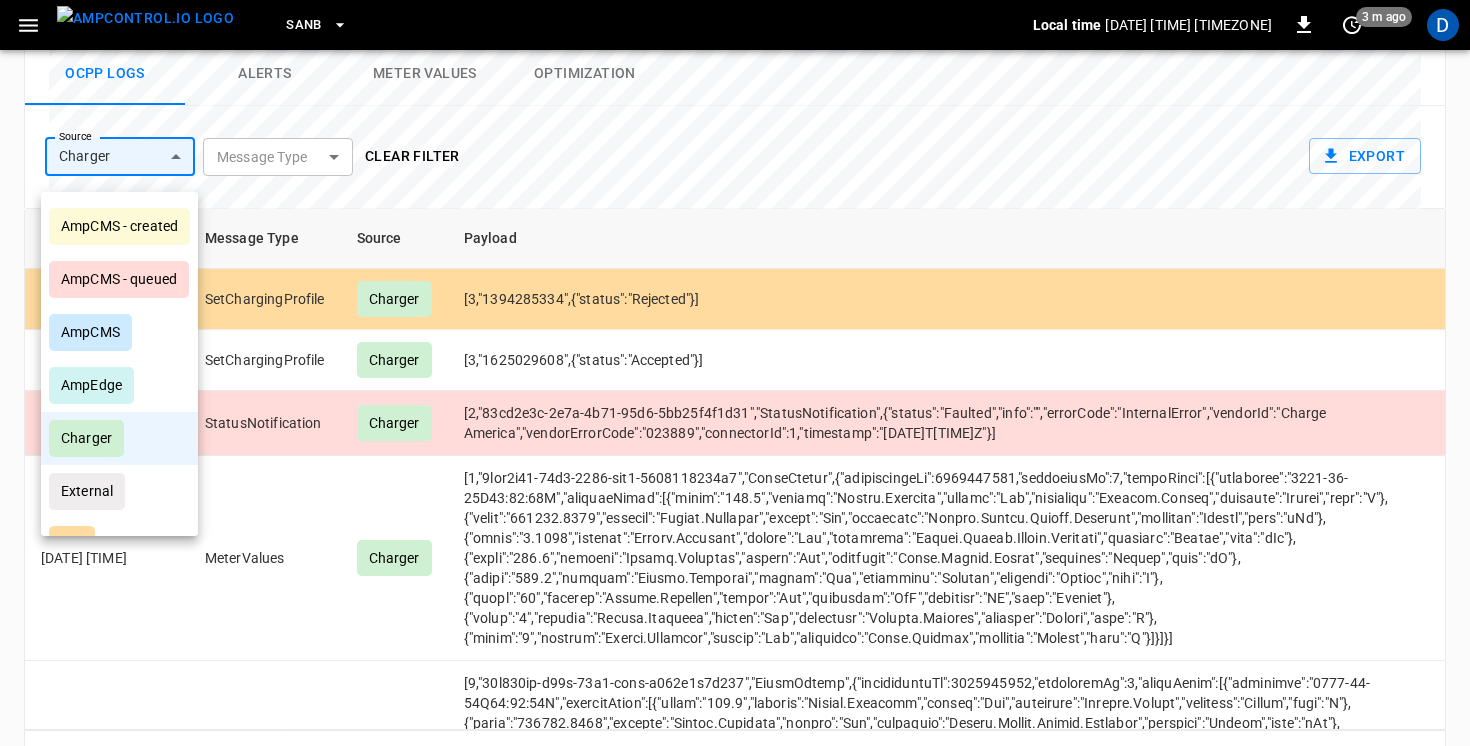 click at bounding box center (735, 373) 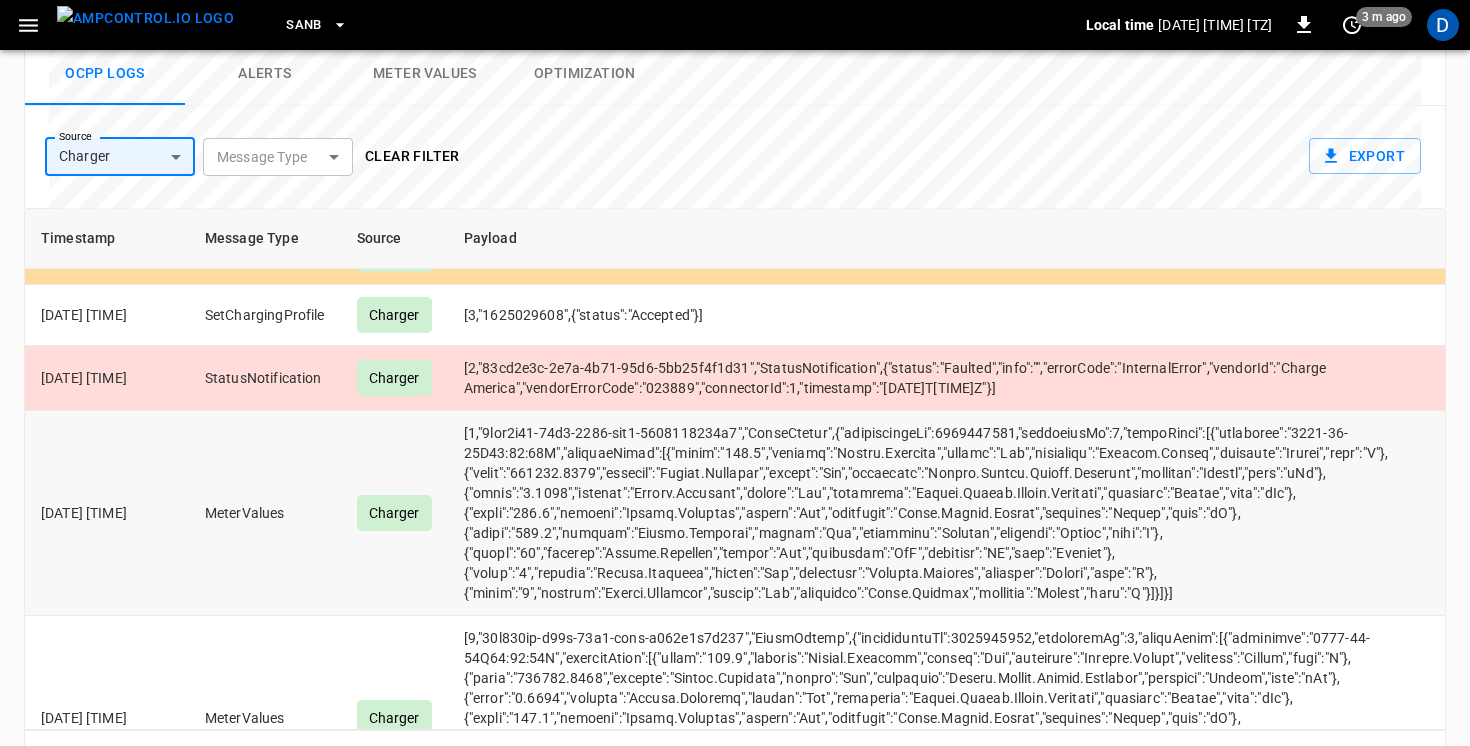 scroll, scrollTop: 57, scrollLeft: 0, axis: vertical 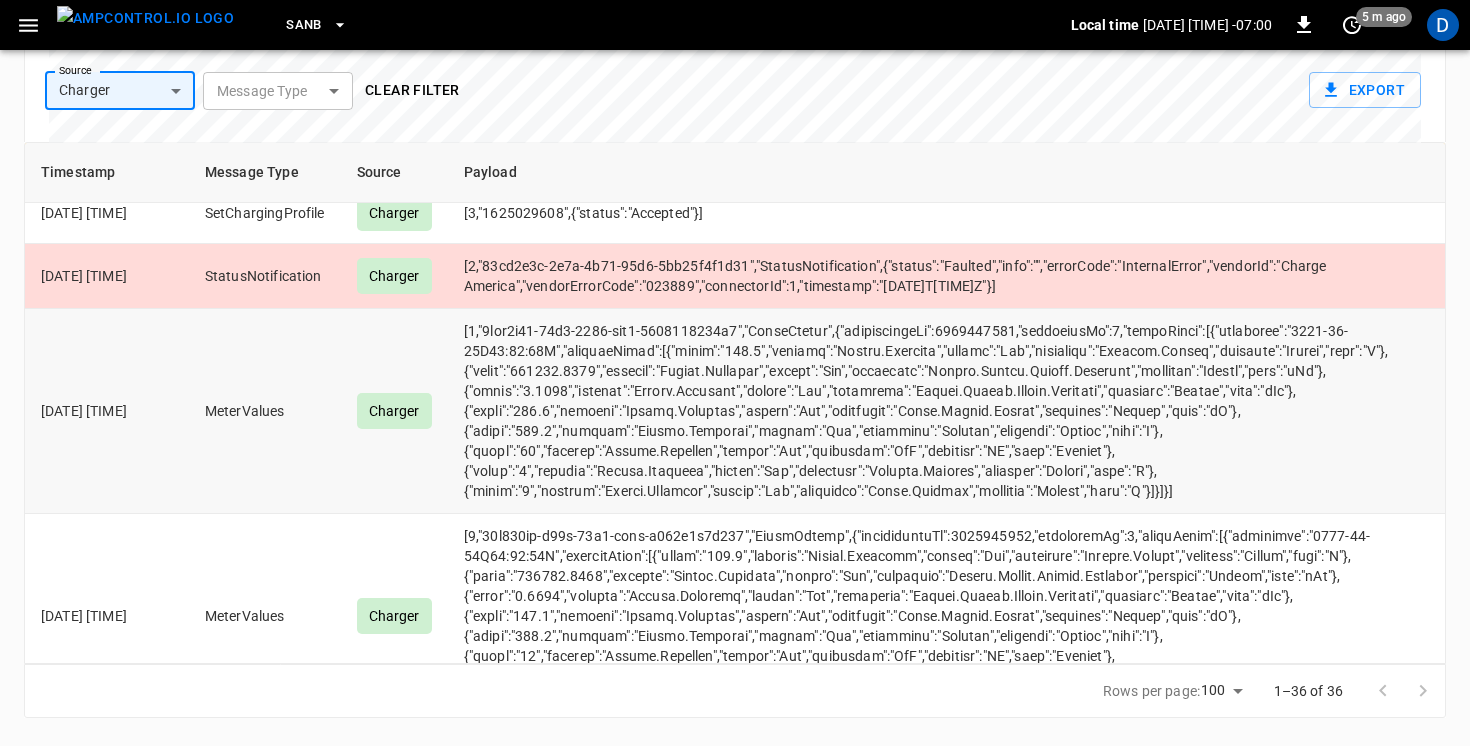 click at bounding box center (958, 411) 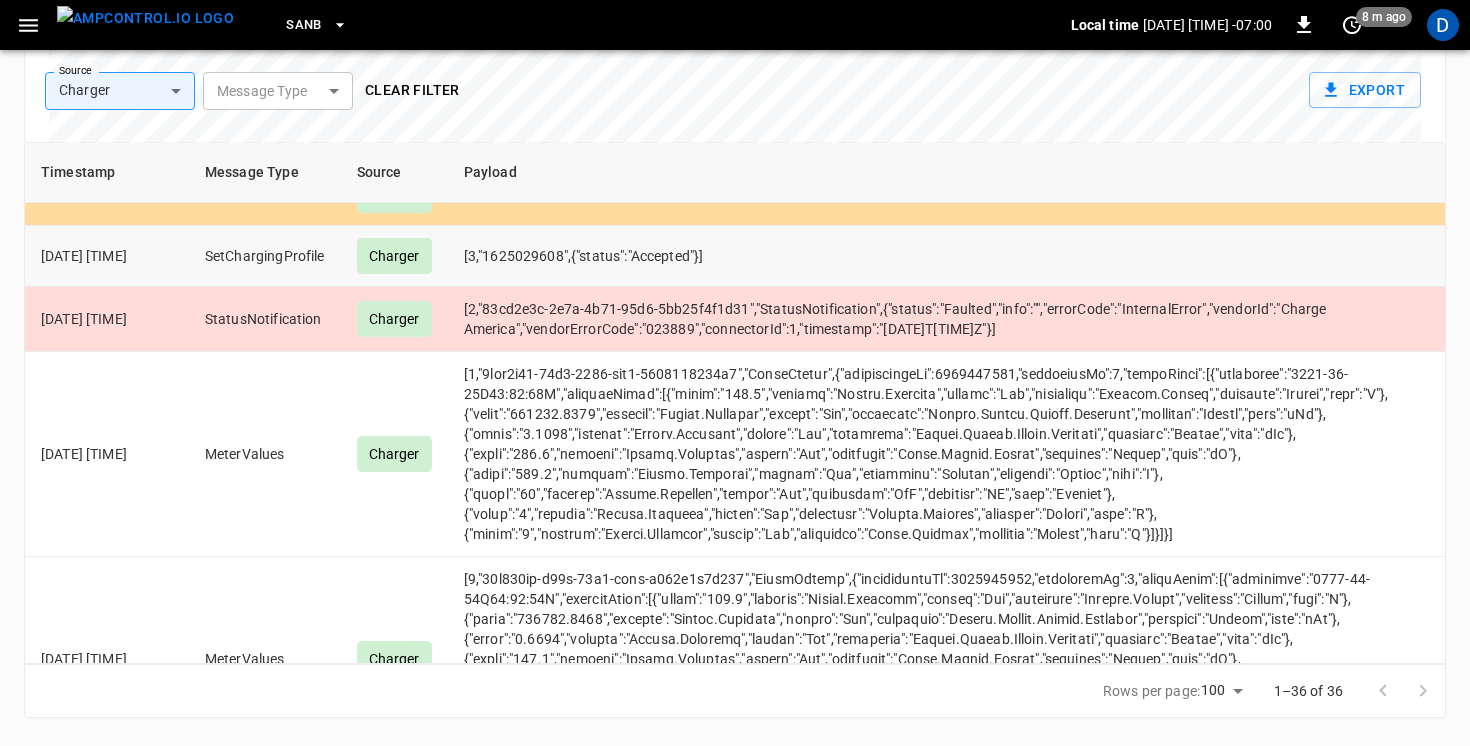 scroll, scrollTop: 0, scrollLeft: 0, axis: both 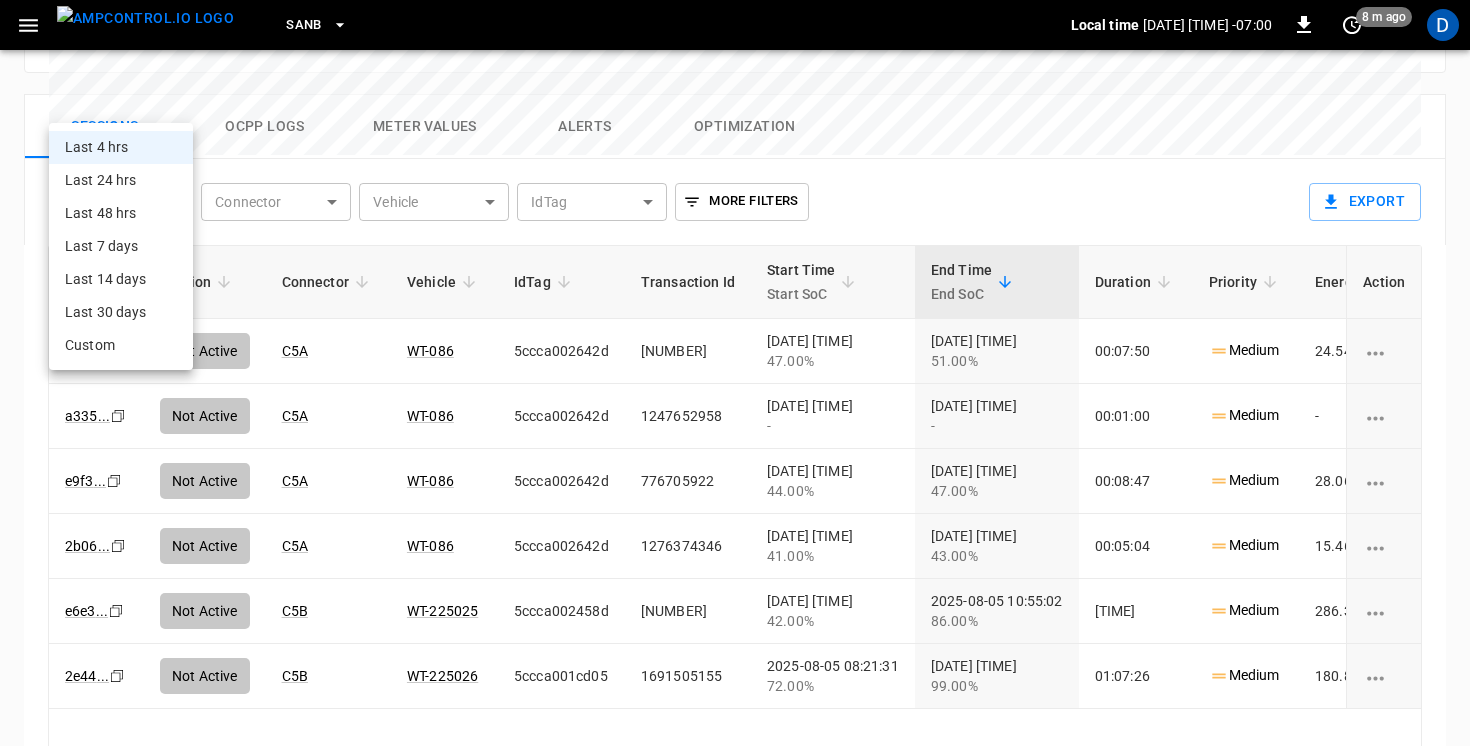 click on "**********" at bounding box center (735, -84) 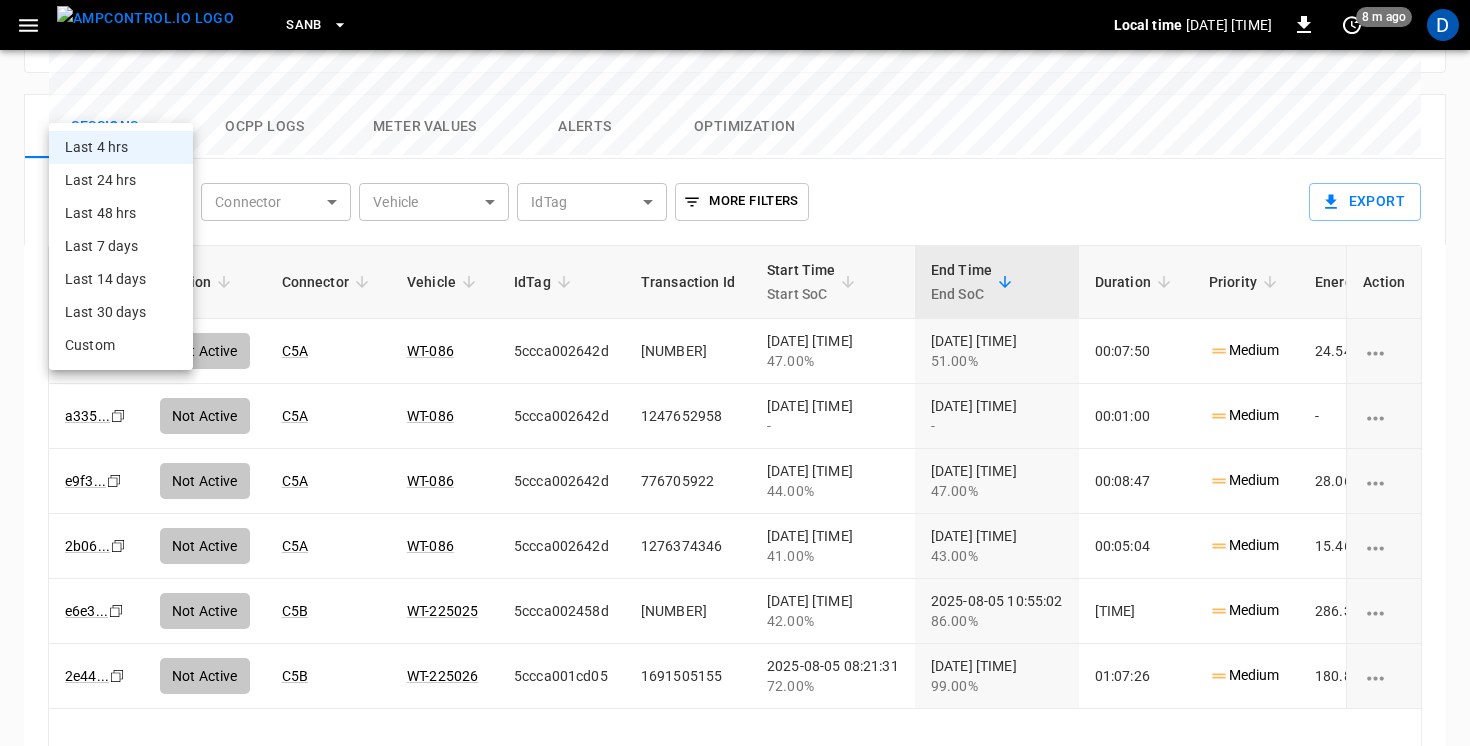 click on "Last 24 hrs" at bounding box center [121, 180] 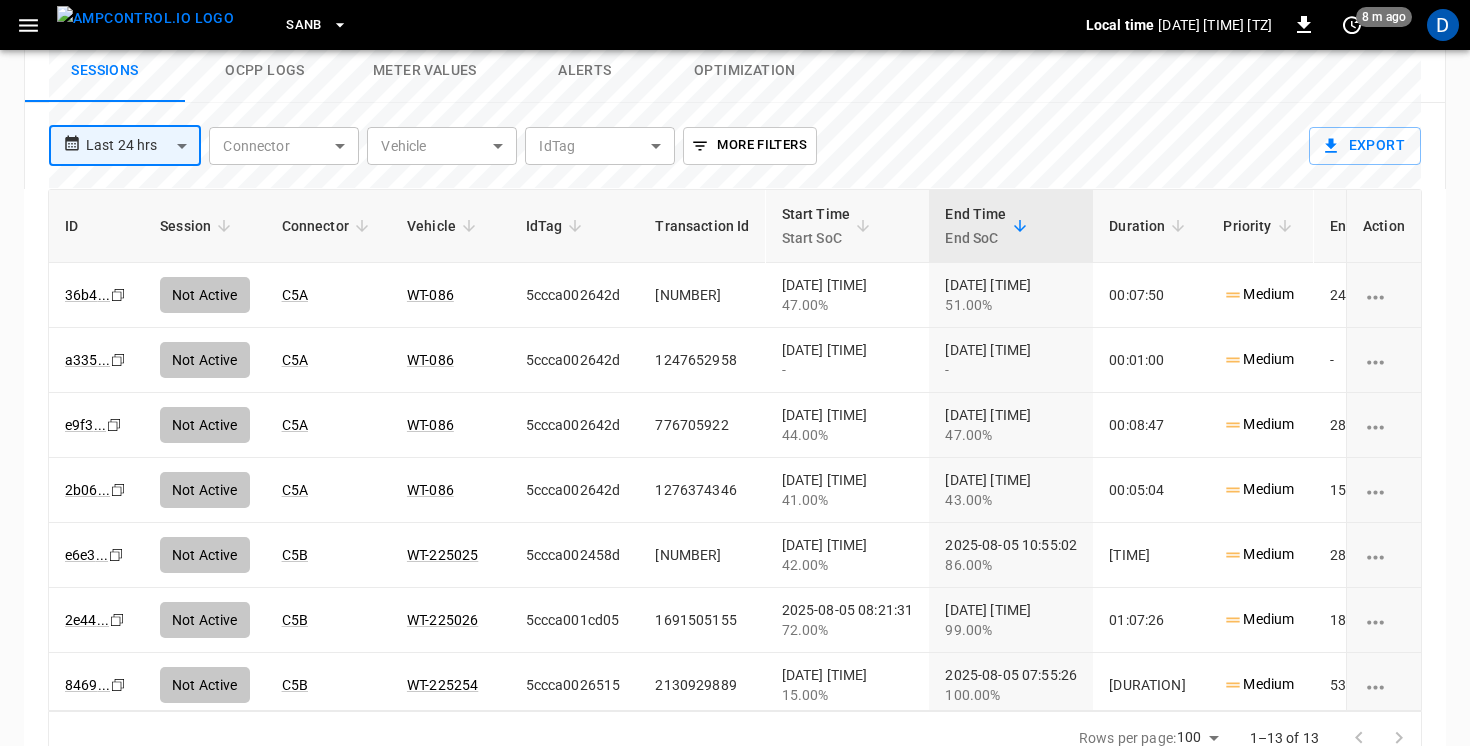 scroll, scrollTop: 398, scrollLeft: 0, axis: vertical 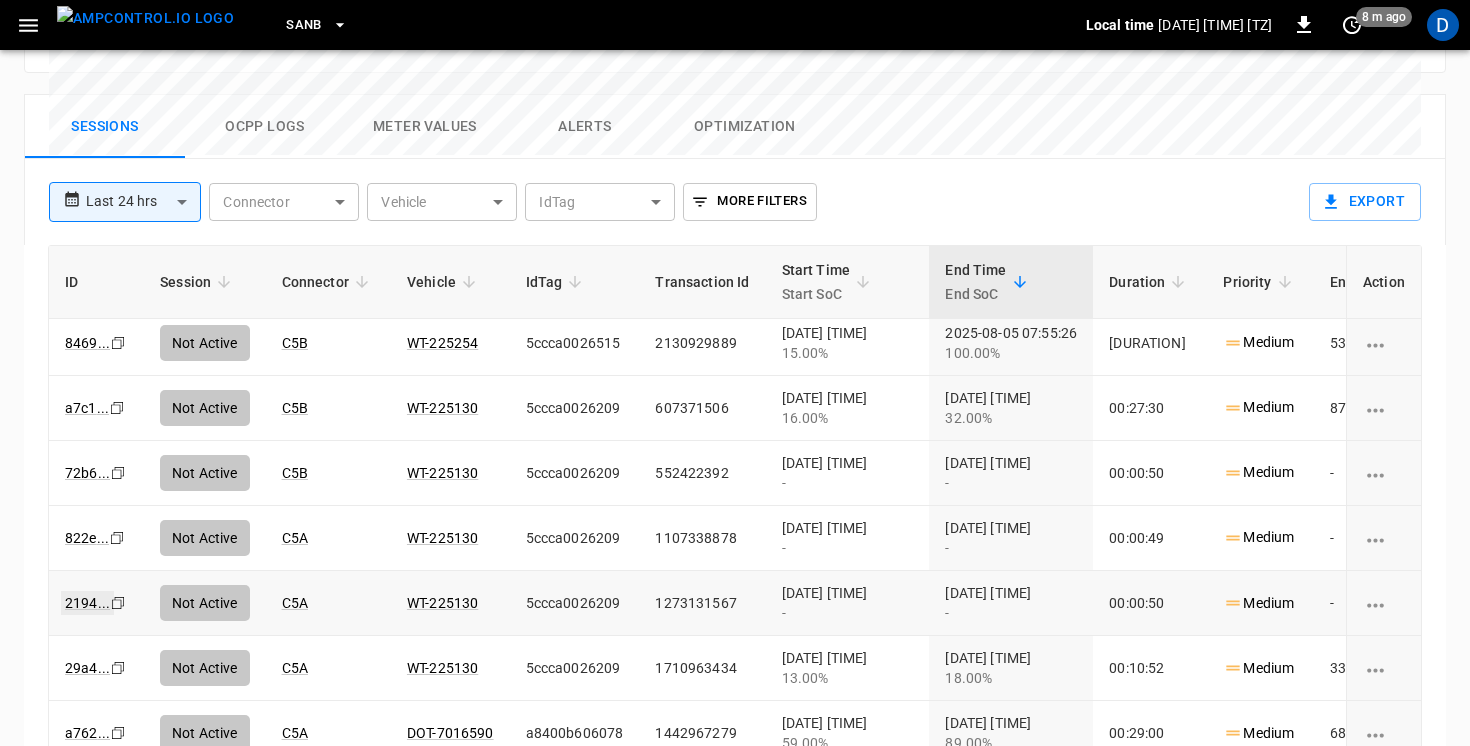 click on "2194 ..." at bounding box center (87, 603) 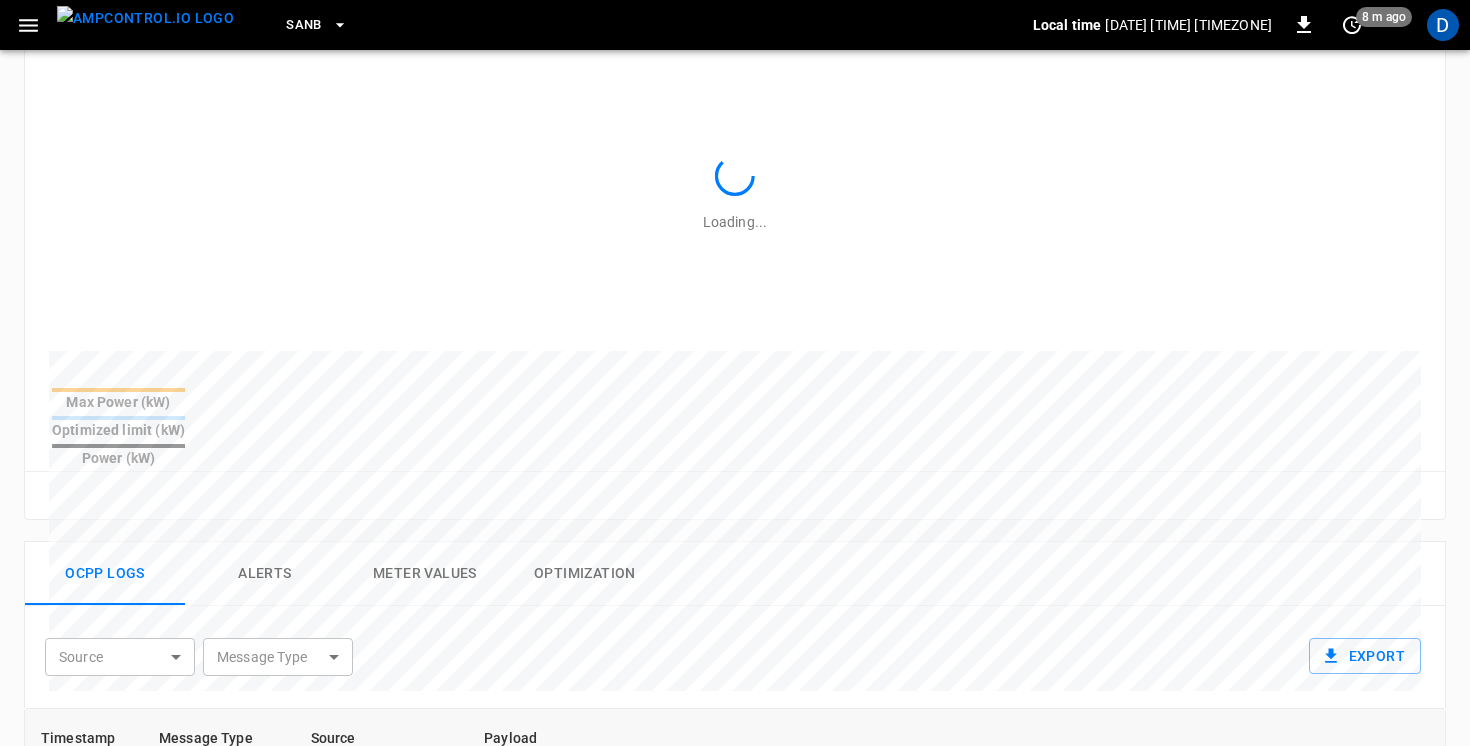 scroll, scrollTop: 719, scrollLeft: 0, axis: vertical 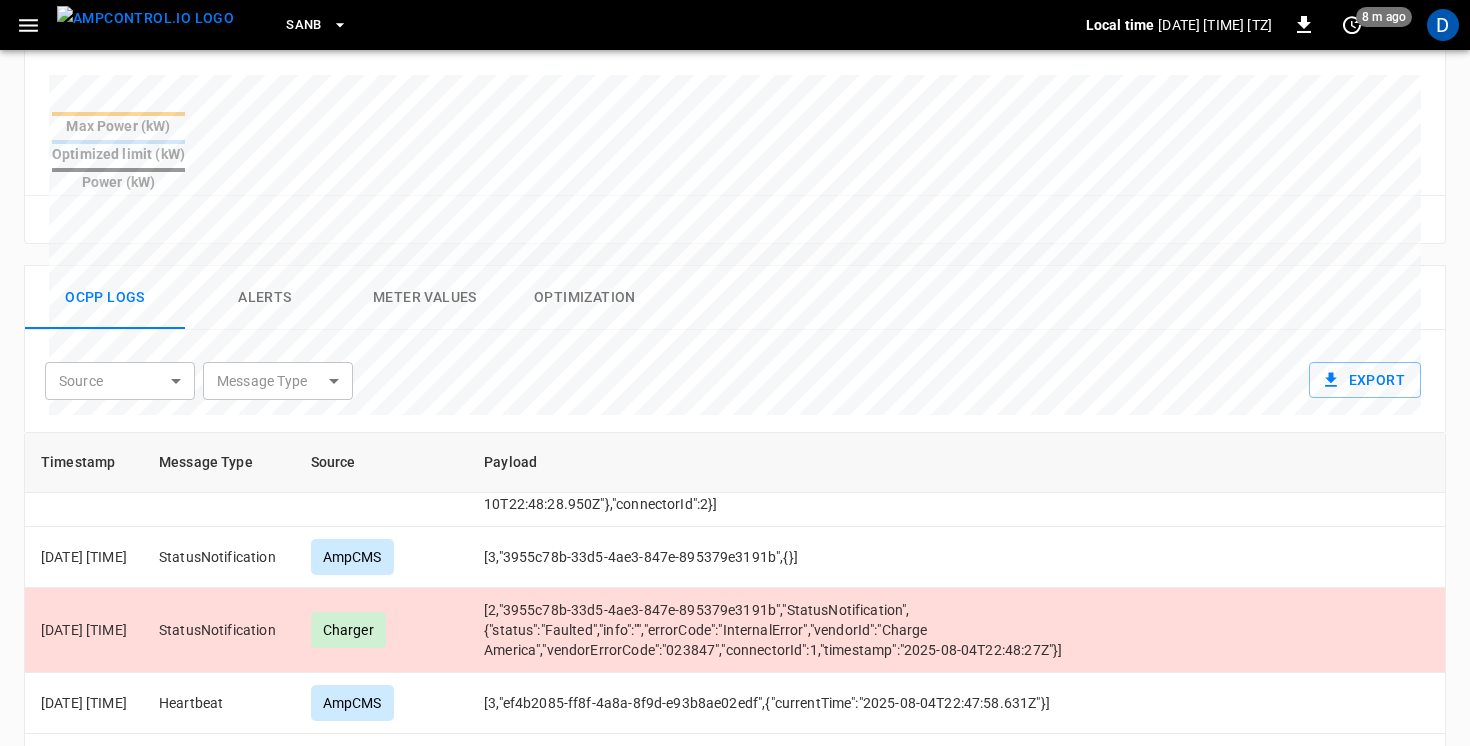 click on "SanB Local time [DATE] [TIME] [TZ] [NUMBER] [NUMBER] m ago D Session [NUMBER] ... Copy Not Active [NUMBER] Actions Details Start [DATE] [TIME] [TZ] - End [DATE] [TIME] [TZ] Duration 50s Energy - Supply Cost - Assets Charger ca-sb-sw-evseC5 Connector C5A Vehicle WT-[NUMBER] IdTag [ID] Power SOC Energy Connectivity Live Power - Live Utilization - Resolution 1 min ** Resolution Loading... Max Power (kW) Optimized limit (kW) Power (kW) Reset zoom Ocpp logs Alerts Meter Values Optimization Source ​ Source Message Type ​ Message Type Export Timestamp Message Type Source Payload [DATE] [TIME] SetChargingProfile AmpCMS - created [DATE] [TIME] SetChargingProfile AmpCMS - created [DATE] [TIME] SetChargingProfile AmpCMS - created [DATE] [TIME] StatusNotification AmpCMS [3,"[ID]",{}] [DATE] StatusNotification Charger [DATE] Heartbeat AmpCMS [3,"[ID]",{"currentTime":"[DATE]T[TIME].[NUMBER]Z"}] AmpCMS" at bounding box center (735, 156) 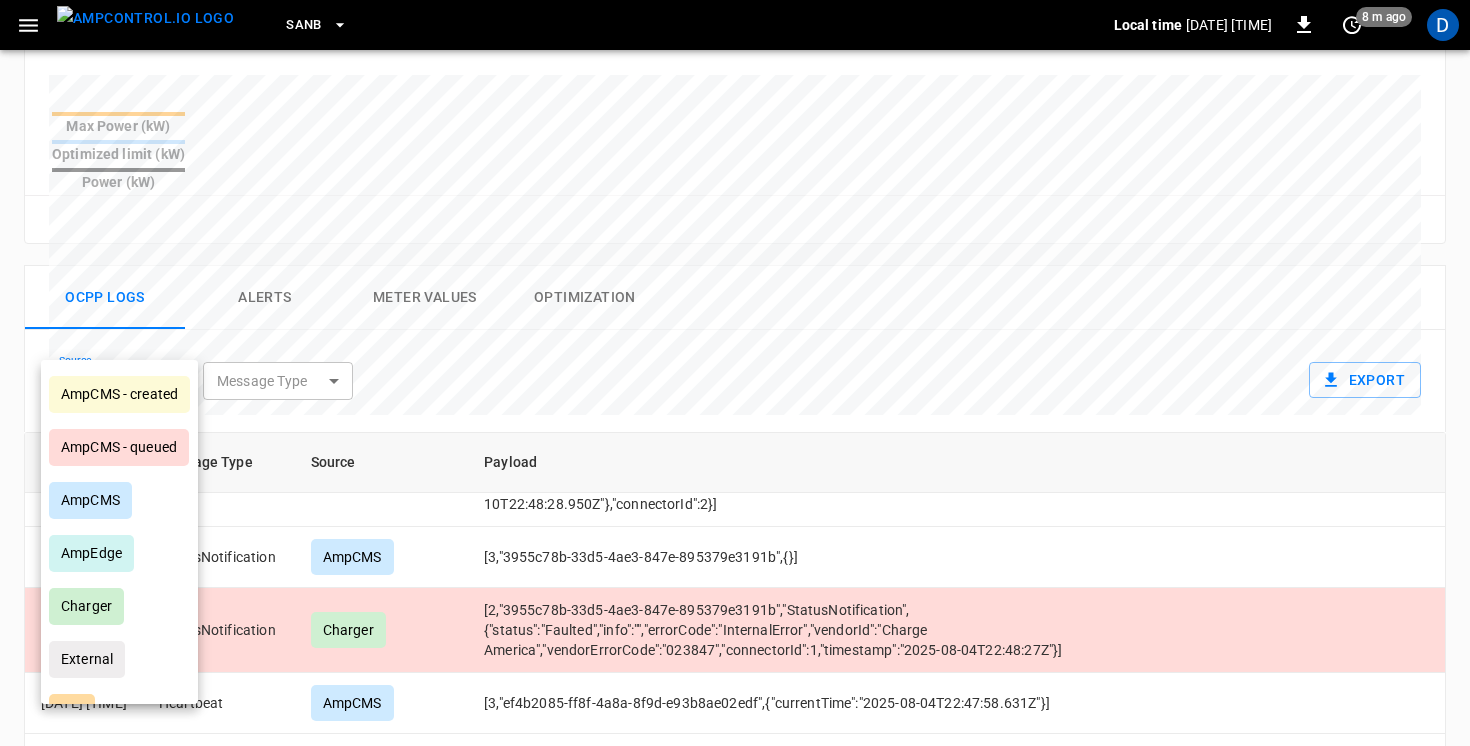 click on "Charger" at bounding box center [86, 606] 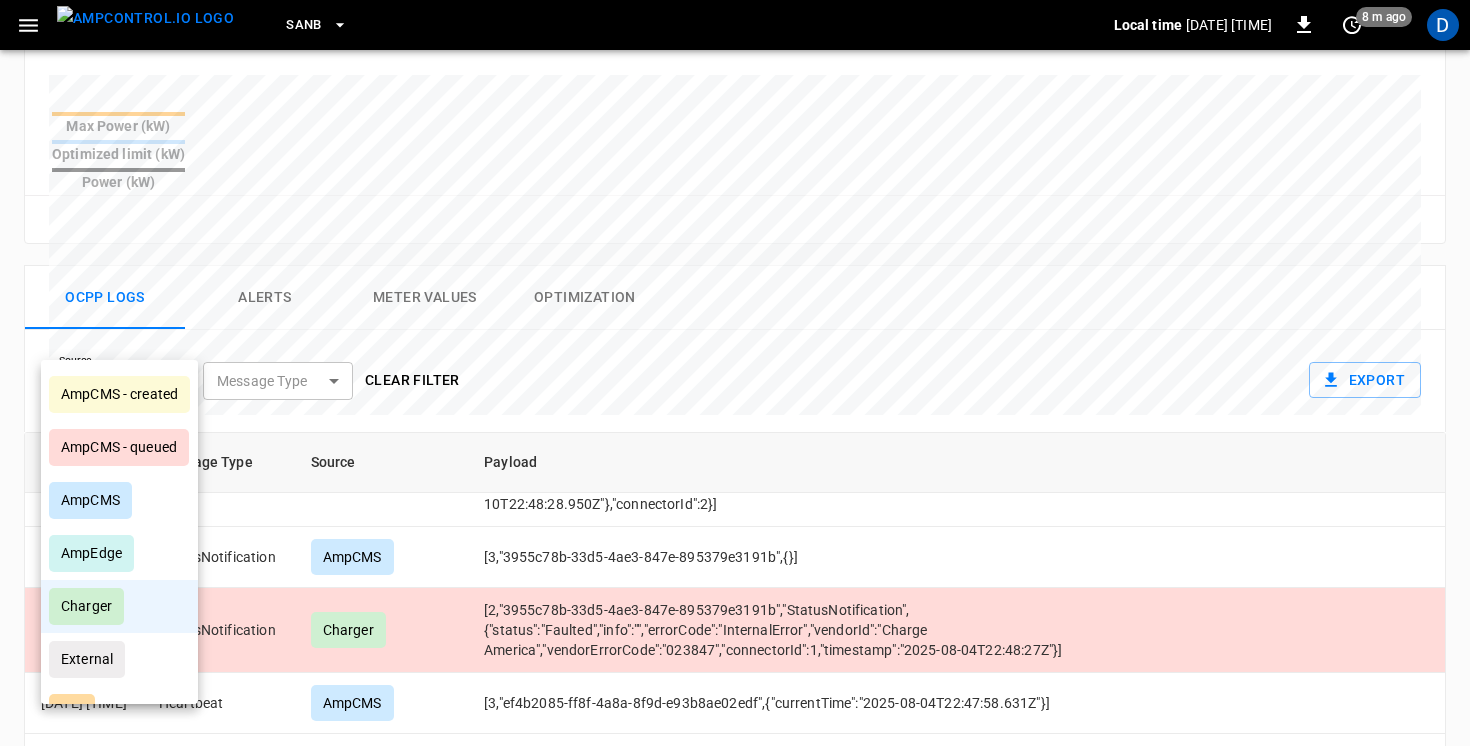 scroll, scrollTop: 0, scrollLeft: 0, axis: both 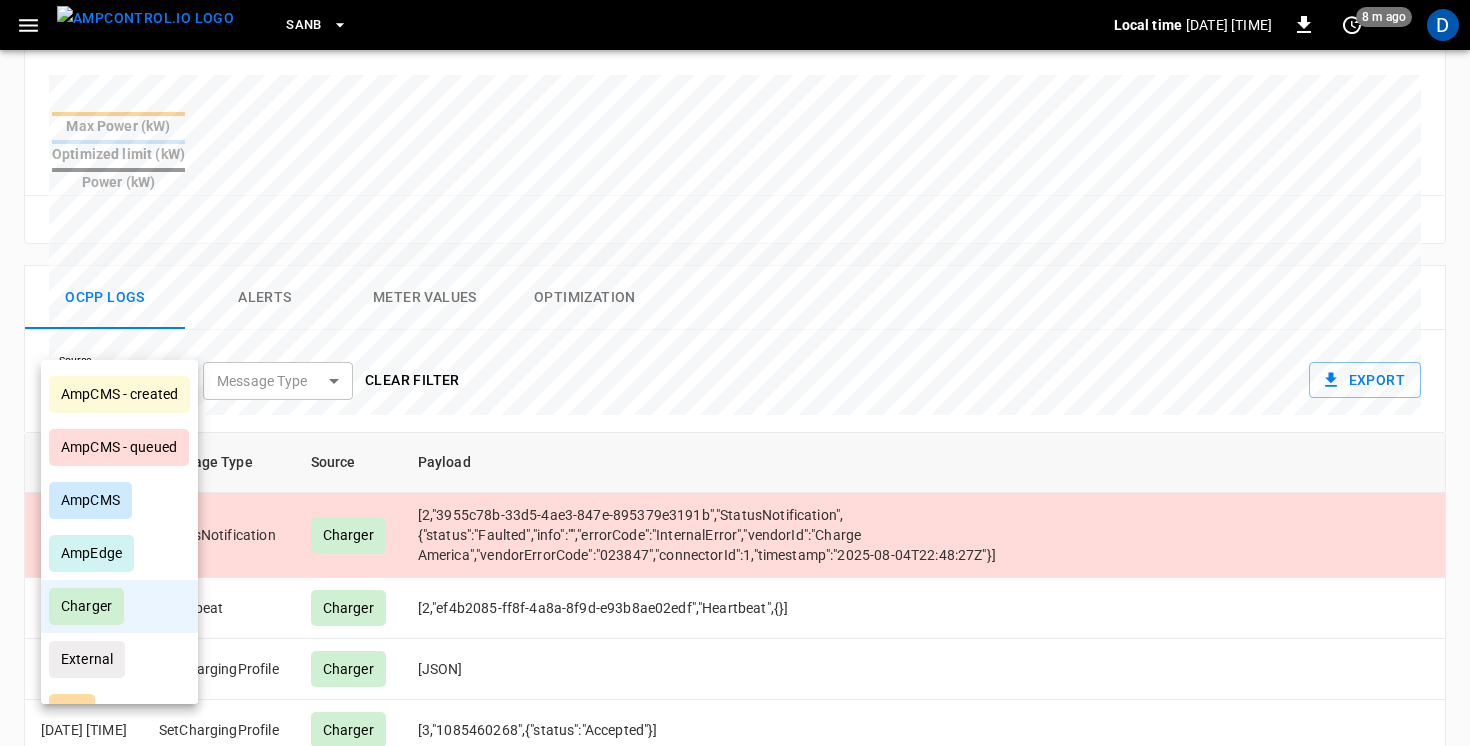 click at bounding box center [735, 373] 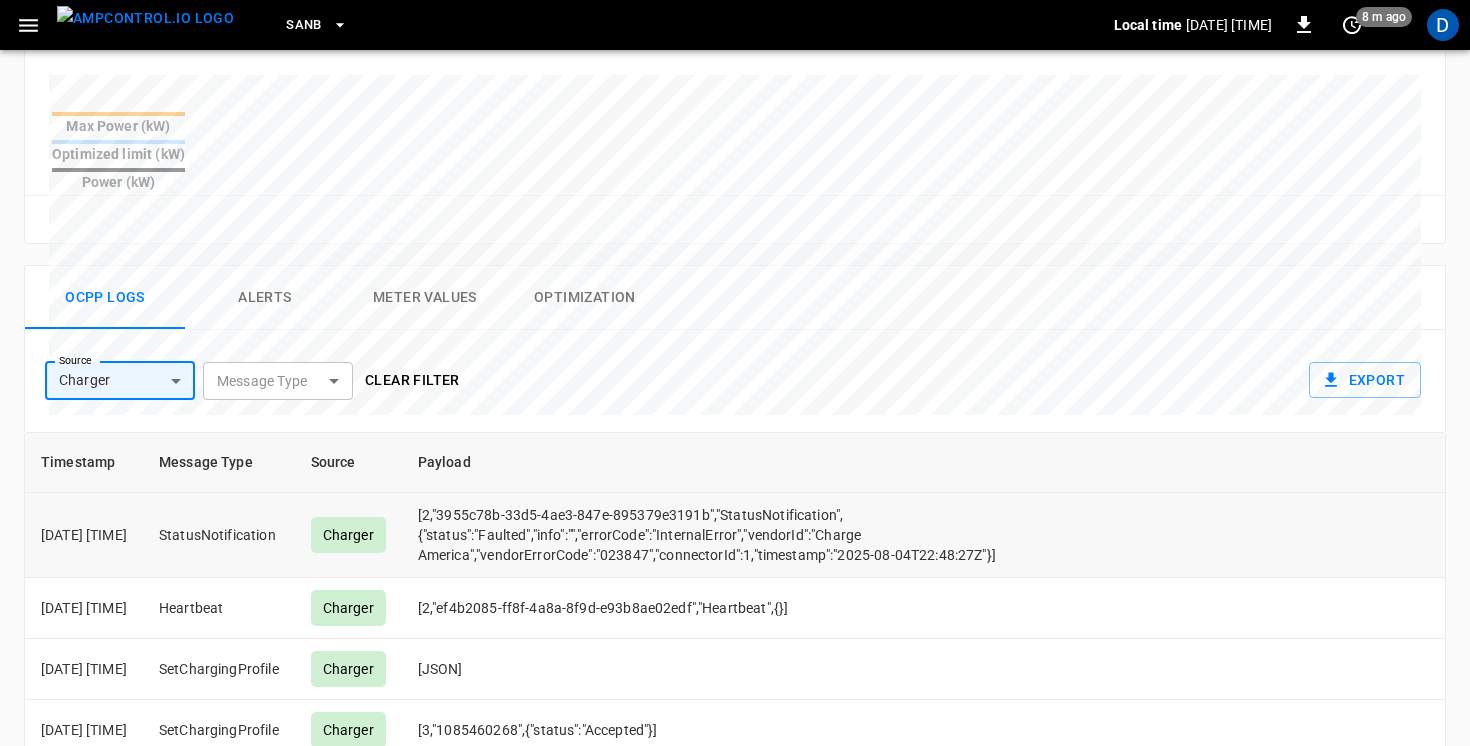 scroll, scrollTop: 137, scrollLeft: 0, axis: vertical 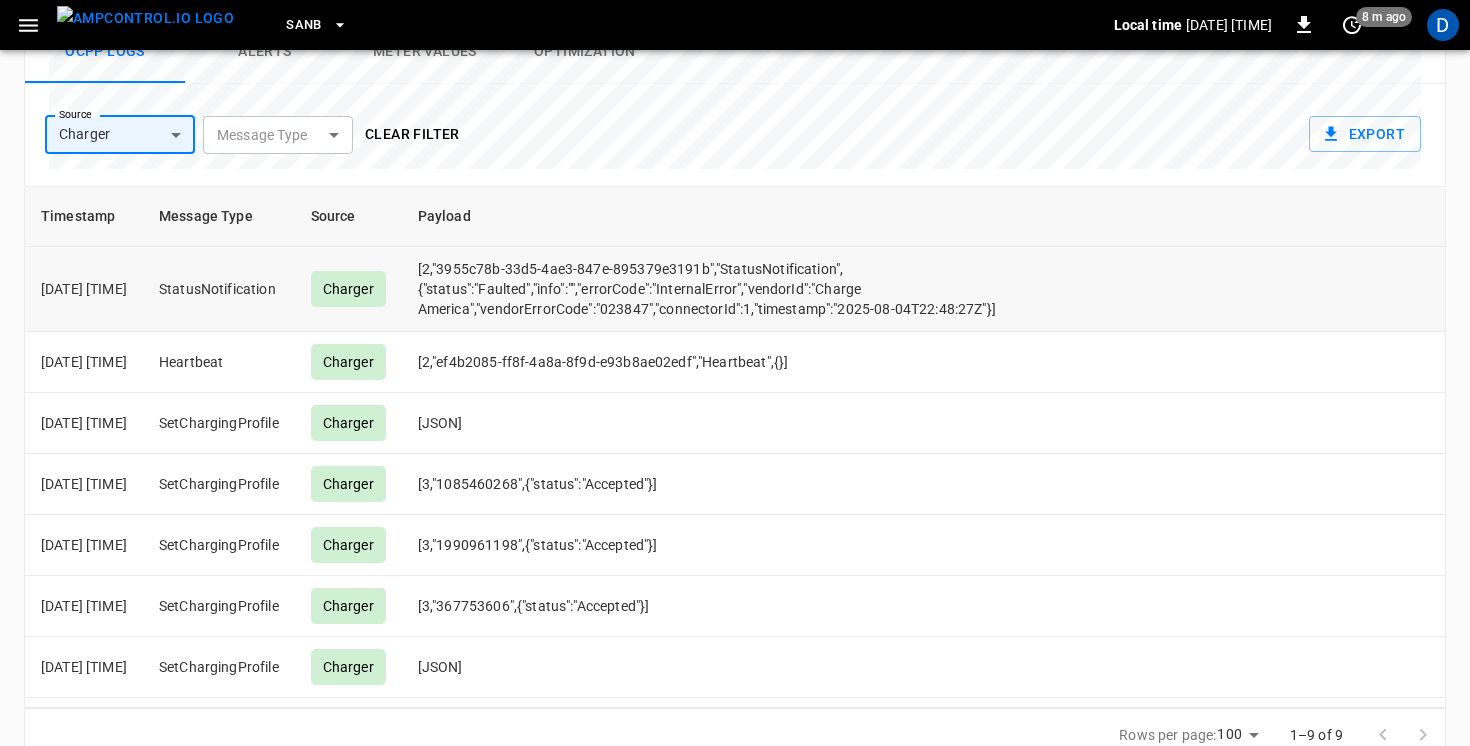 click on "[2,"3955c78b-33d5-4ae3-847e-895379e3191b","StatusNotification",{"status":"Faulted","info":"","errorCode":"InternalError","vendorId":"Charge America","vendorErrorCode":"023847","connectorId":1,"timestamp":"2025-08-04T22:48:27Z"}]" at bounding box center (710, 289) 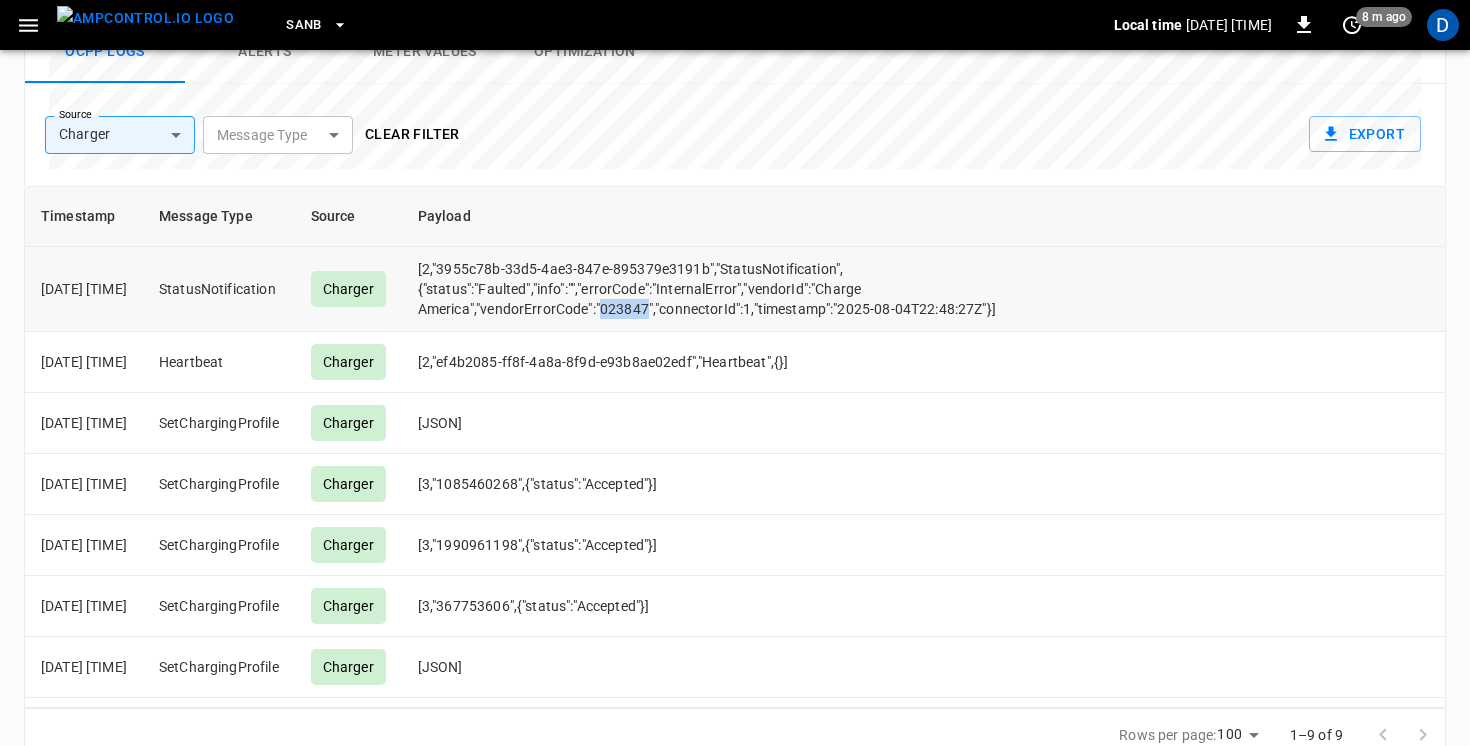 click on "[2,"3955c78b-33d5-4ae3-847e-895379e3191b","StatusNotification",{"status":"Faulted","info":"","errorCode":"InternalError","vendorId":"Charge America","vendorErrorCode":"023847","connectorId":1,"timestamp":"2025-08-04T22:48:27Z"}]" at bounding box center [710, 289] 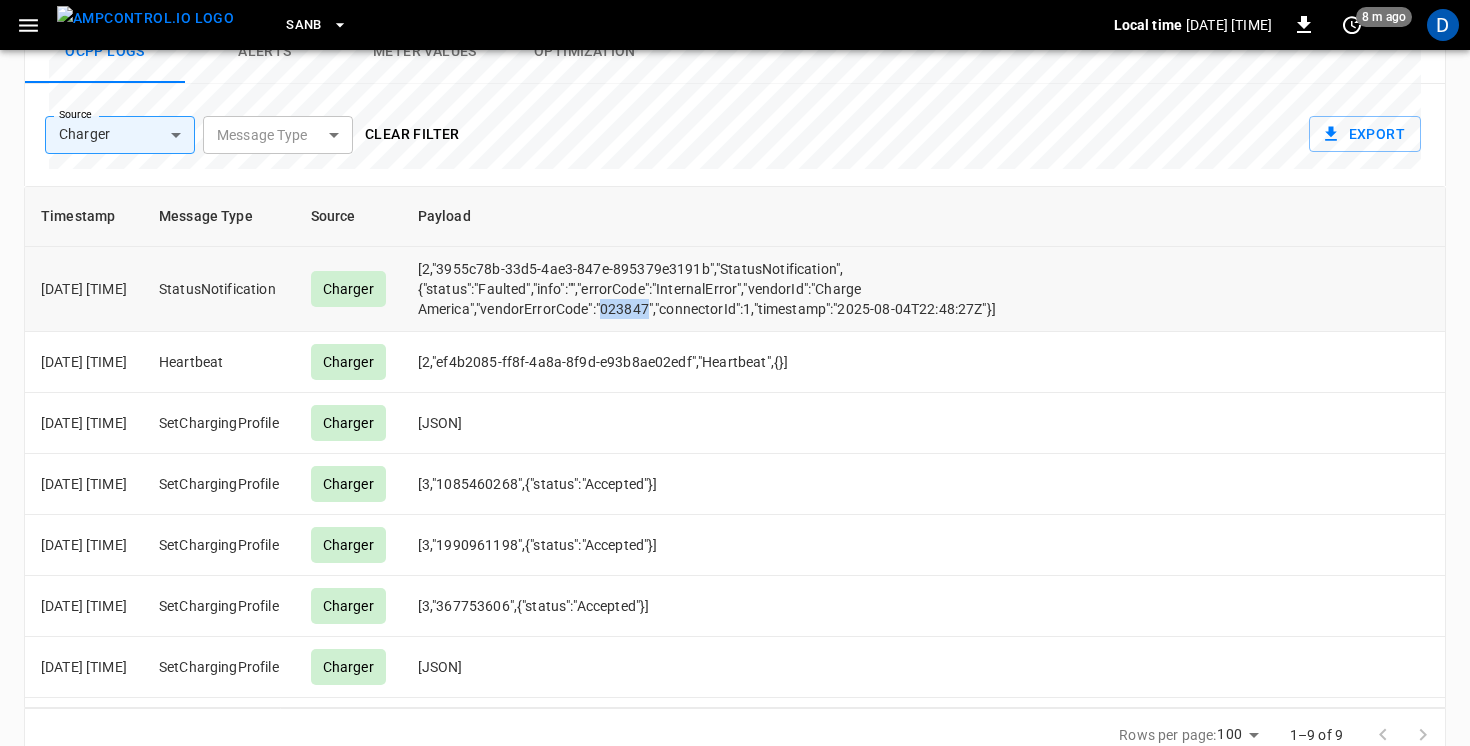 copy on "023847" 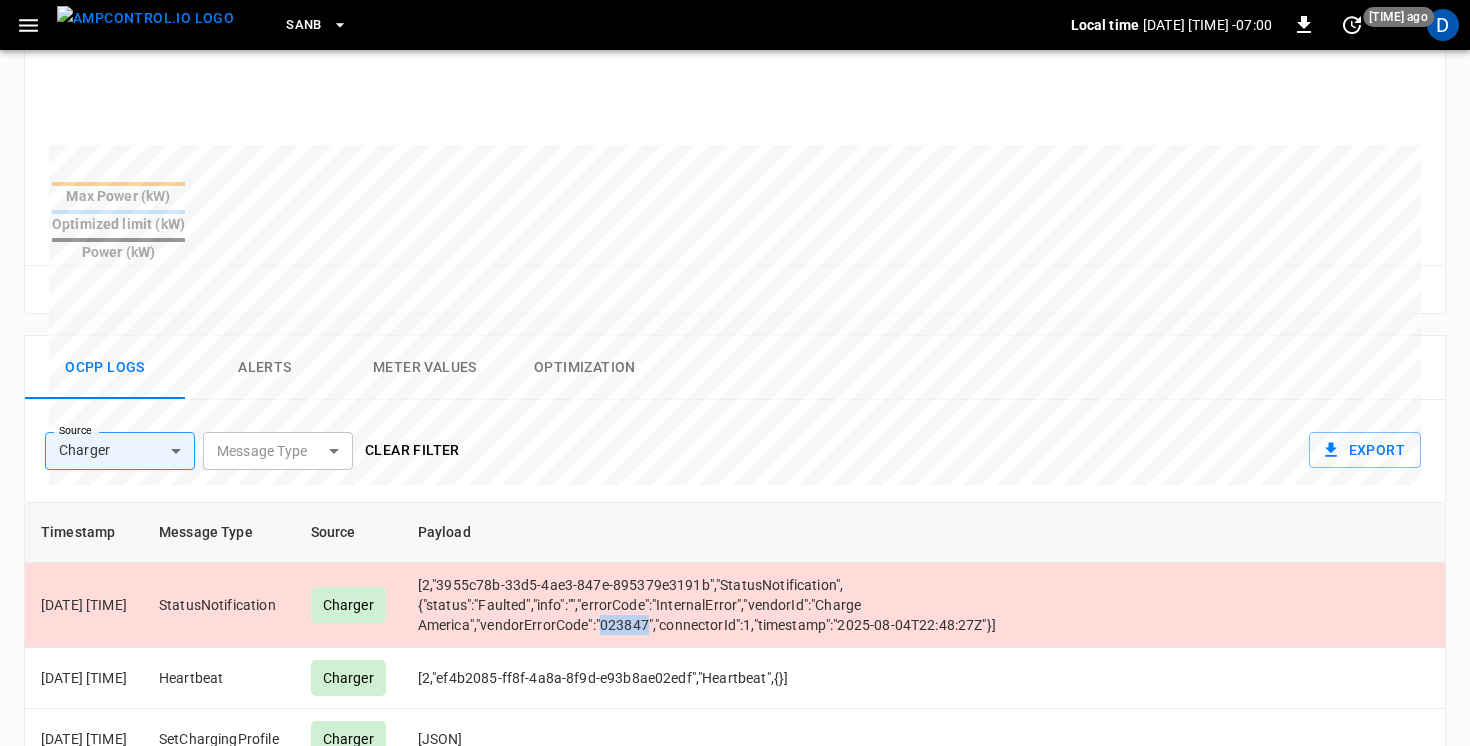 scroll, scrollTop: 662, scrollLeft: 0, axis: vertical 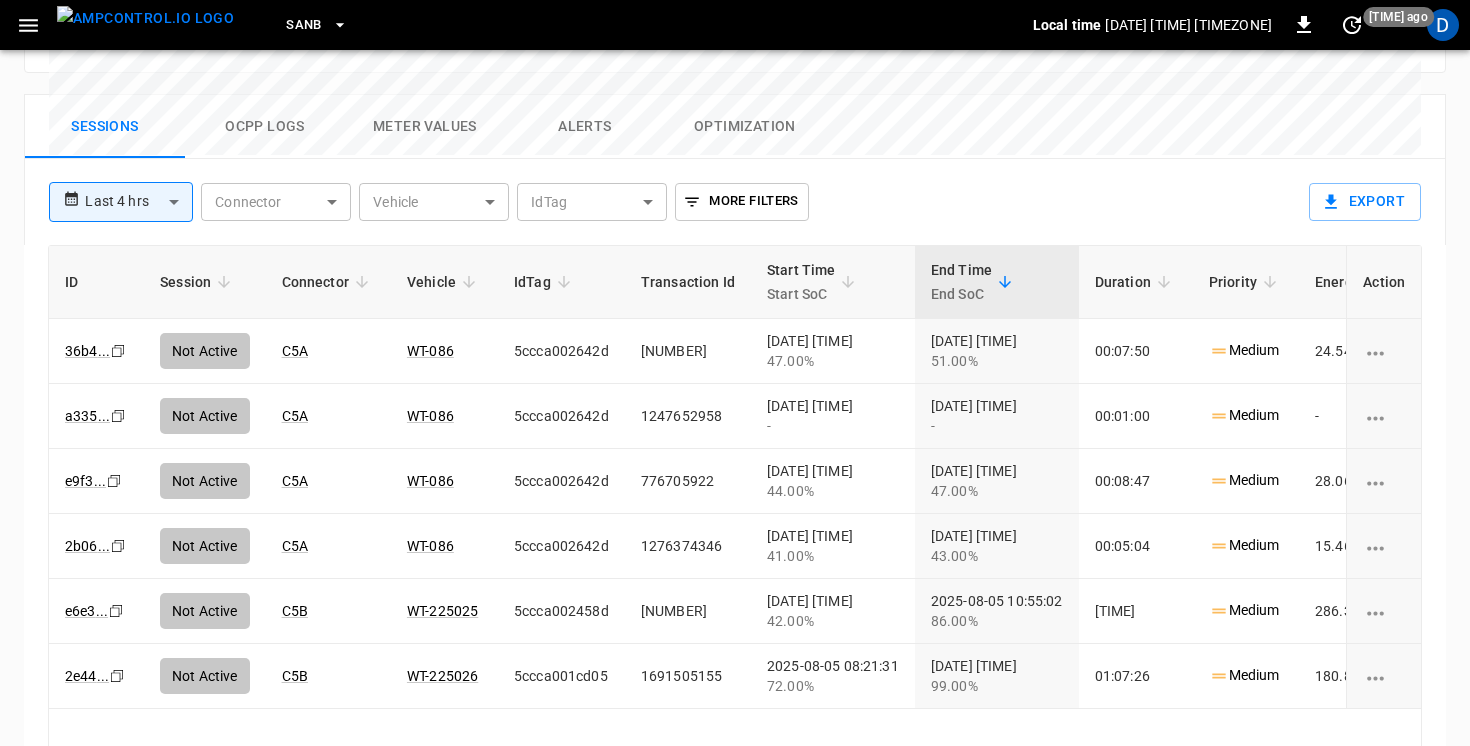click on "**********" at bounding box center (735, -84) 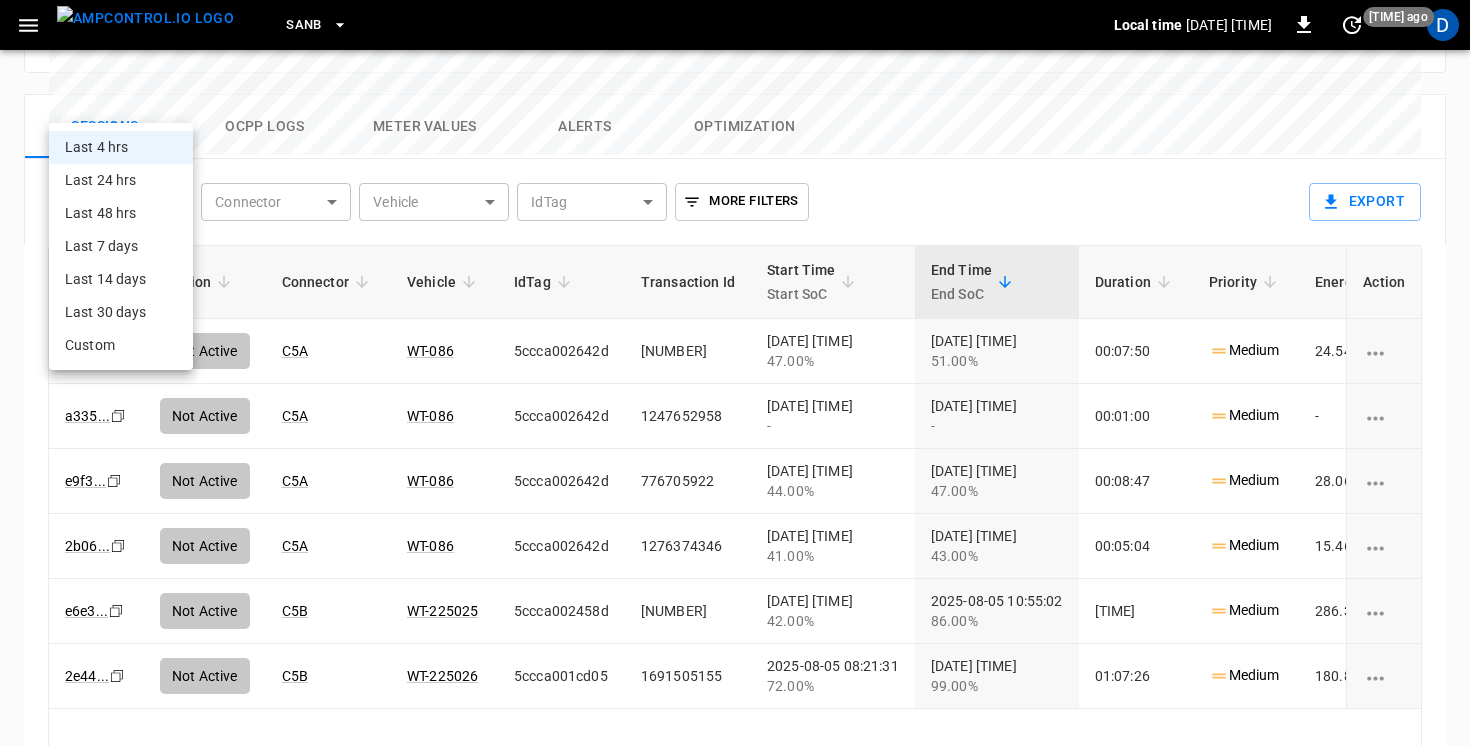 click on "Last 24 hrs" at bounding box center (121, 180) 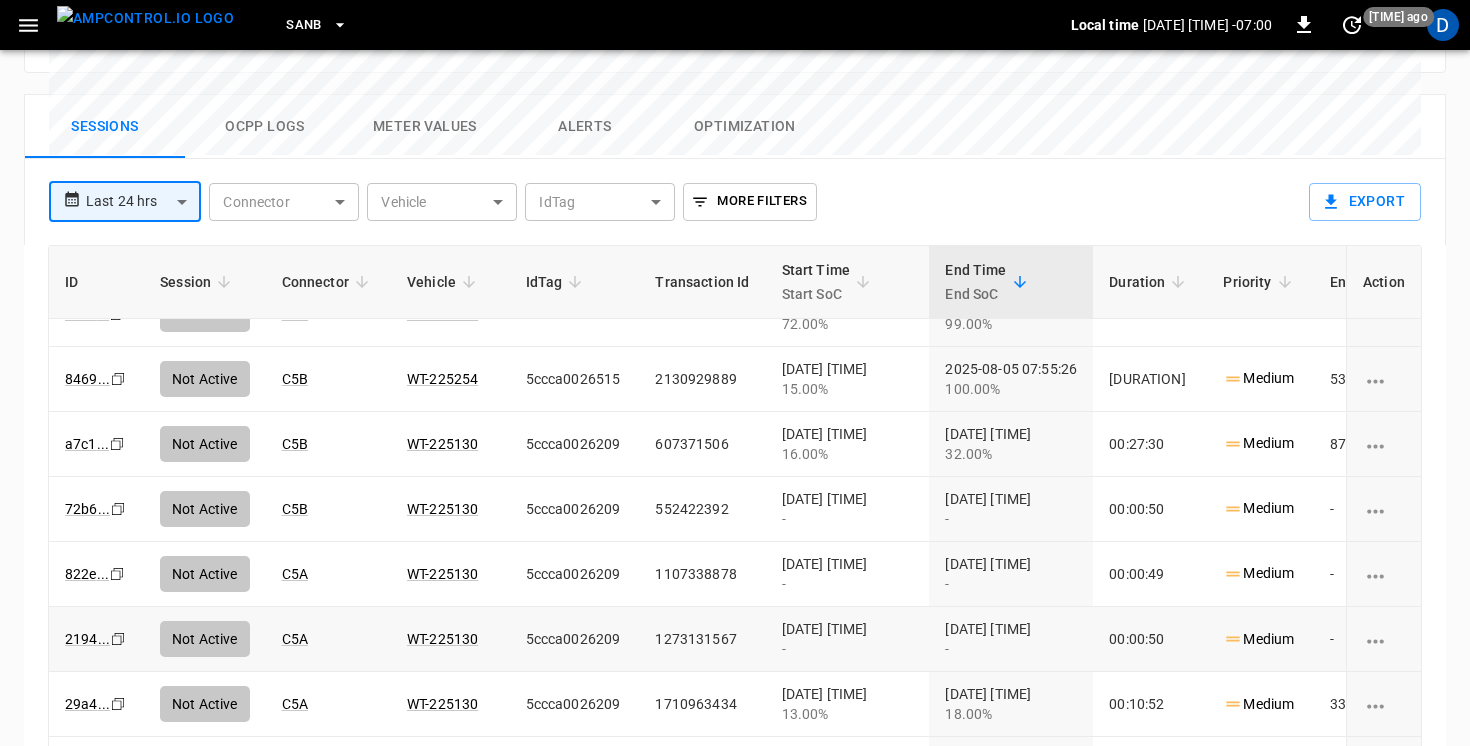 scroll, scrollTop: 359, scrollLeft: 0, axis: vertical 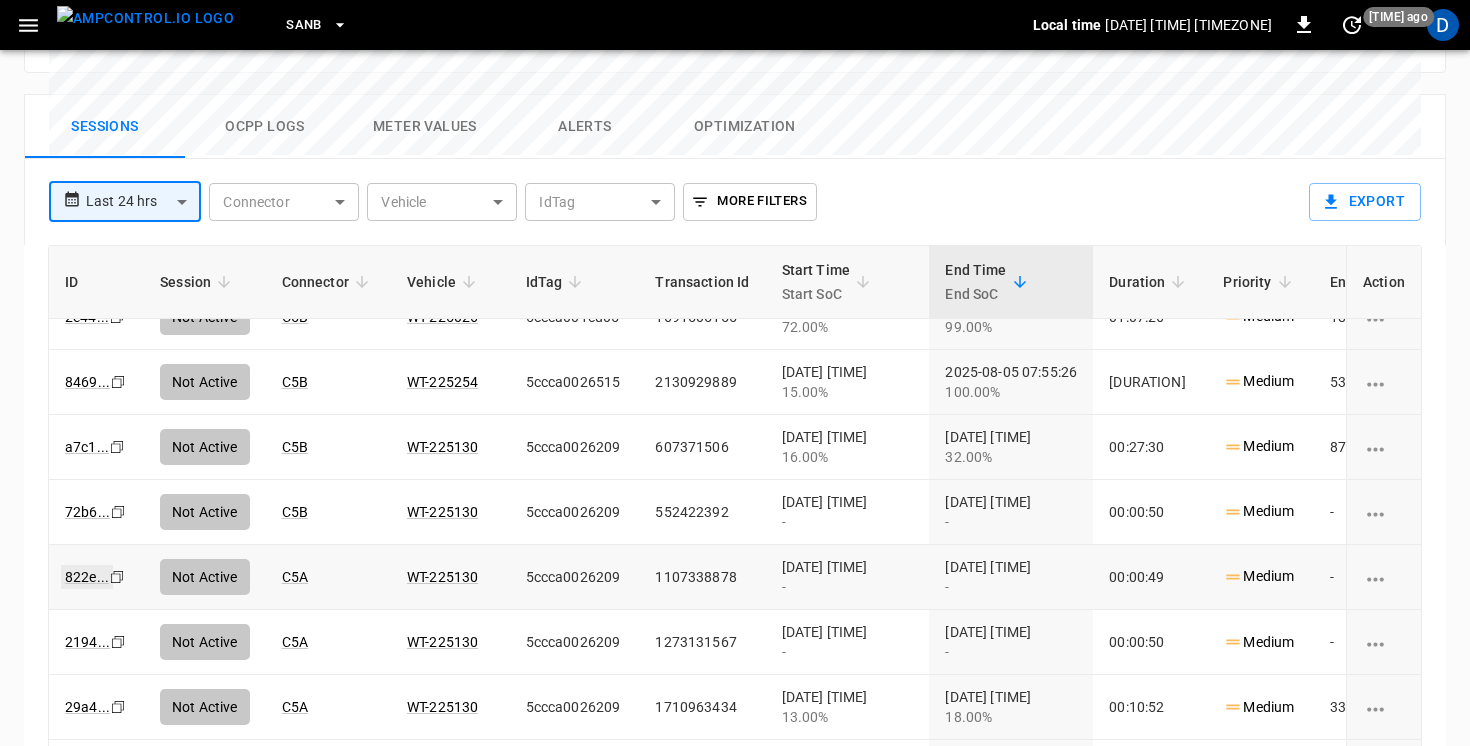 click on "[ID]" at bounding box center [87, 577] 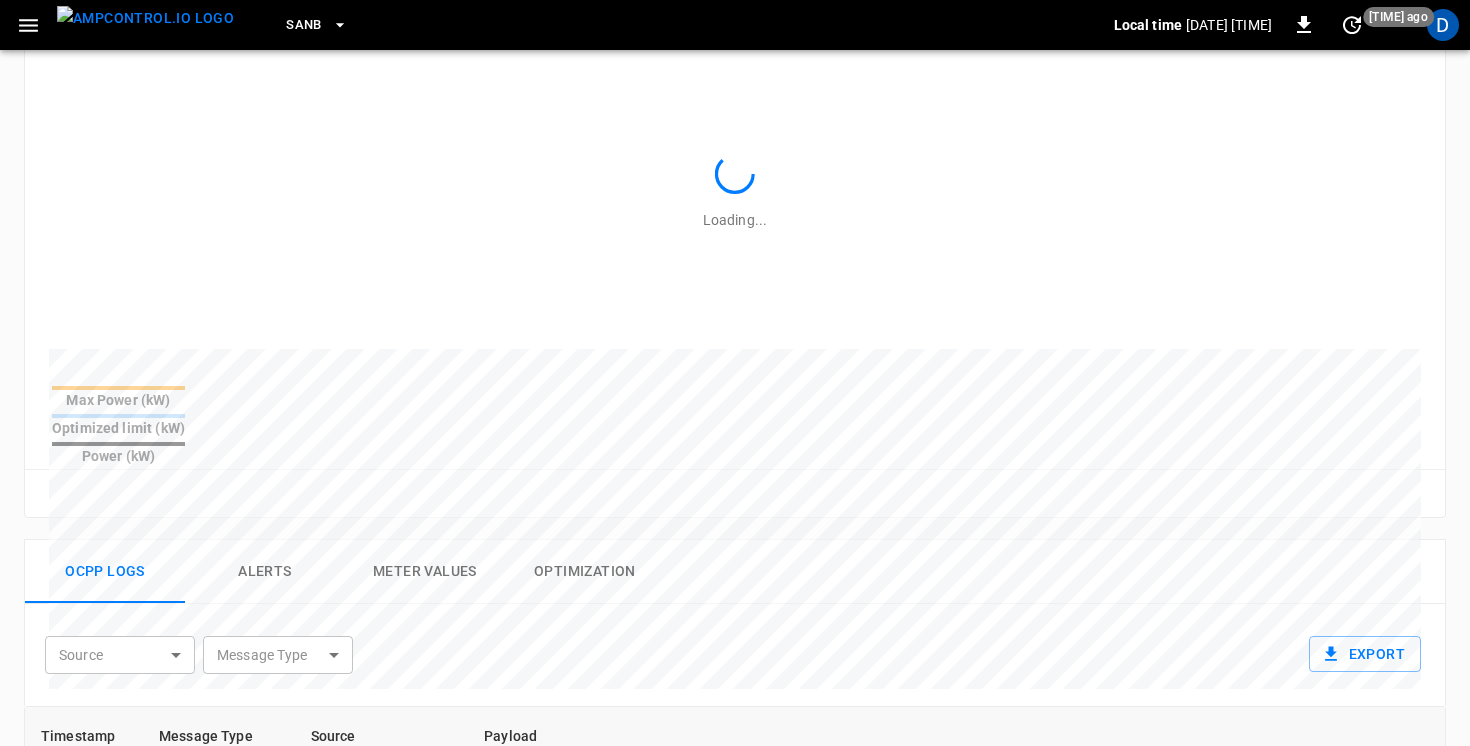 scroll, scrollTop: 702, scrollLeft: 0, axis: vertical 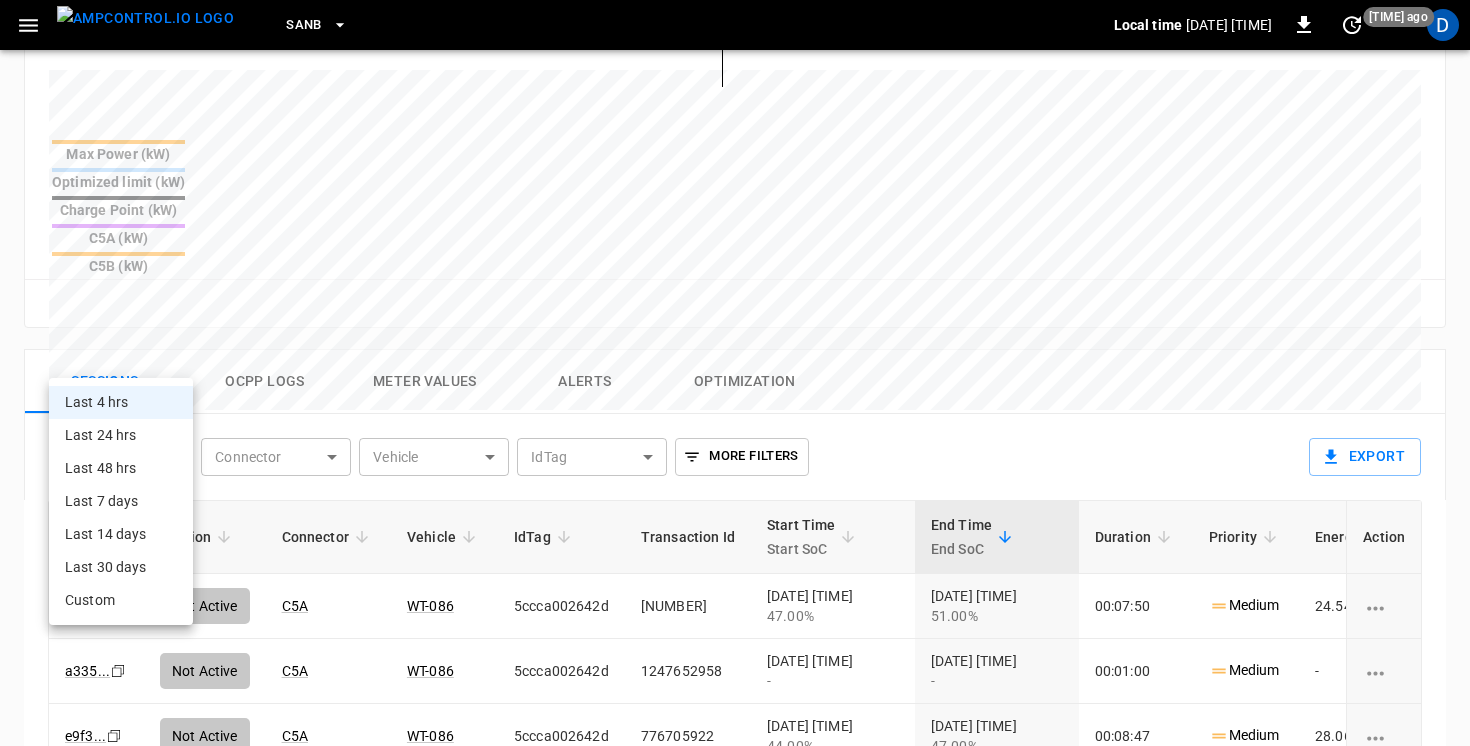 click on "**********" at bounding box center [735, 171] 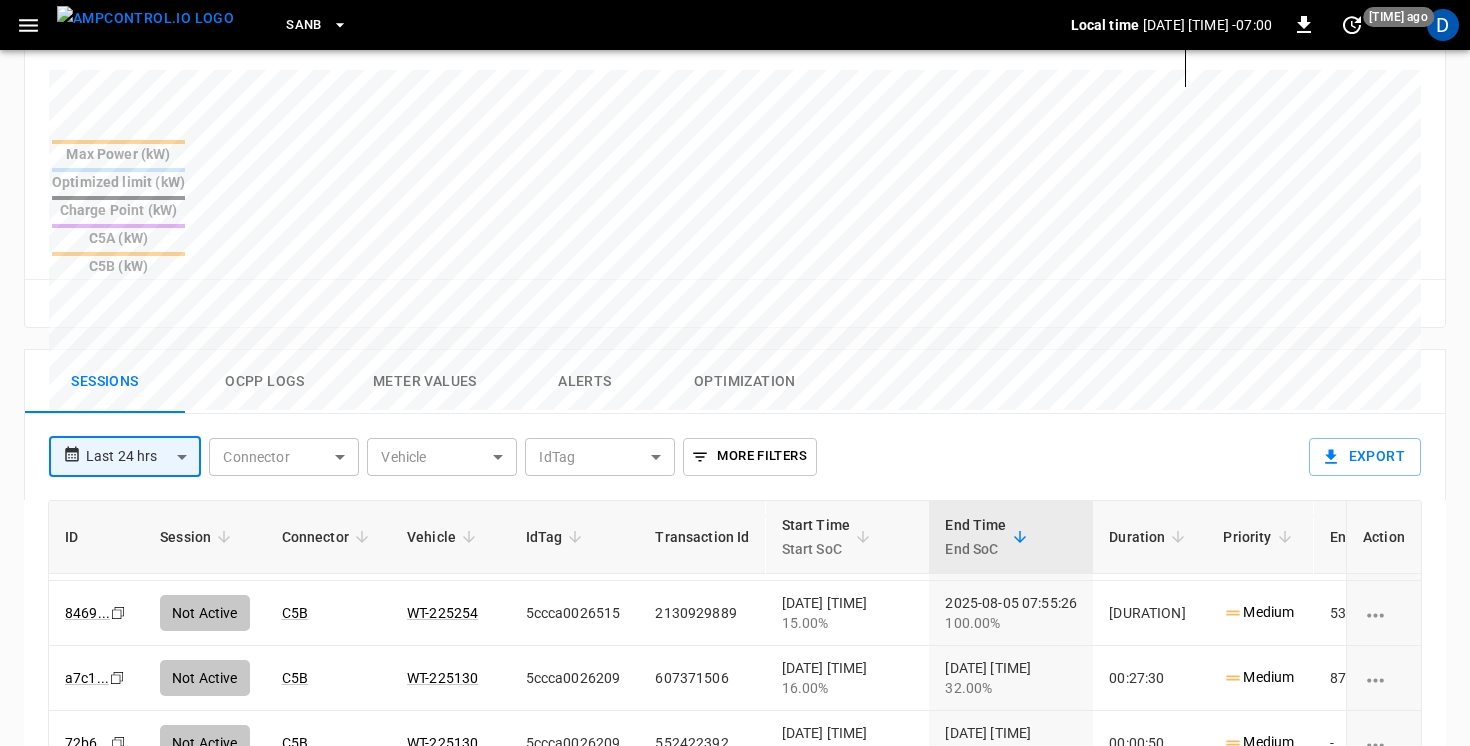 scroll, scrollTop: 398, scrollLeft: 0, axis: vertical 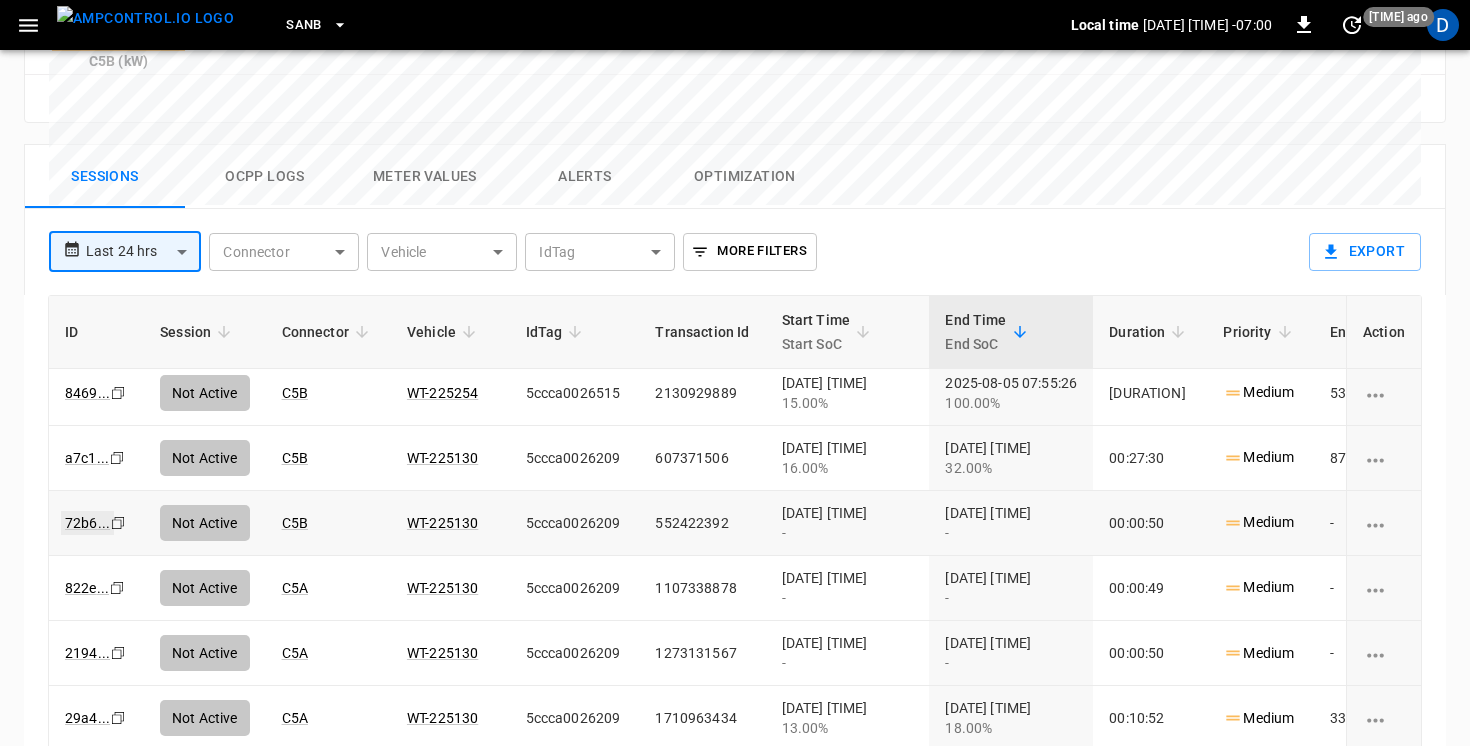 click on "[ID]" at bounding box center (87, 523) 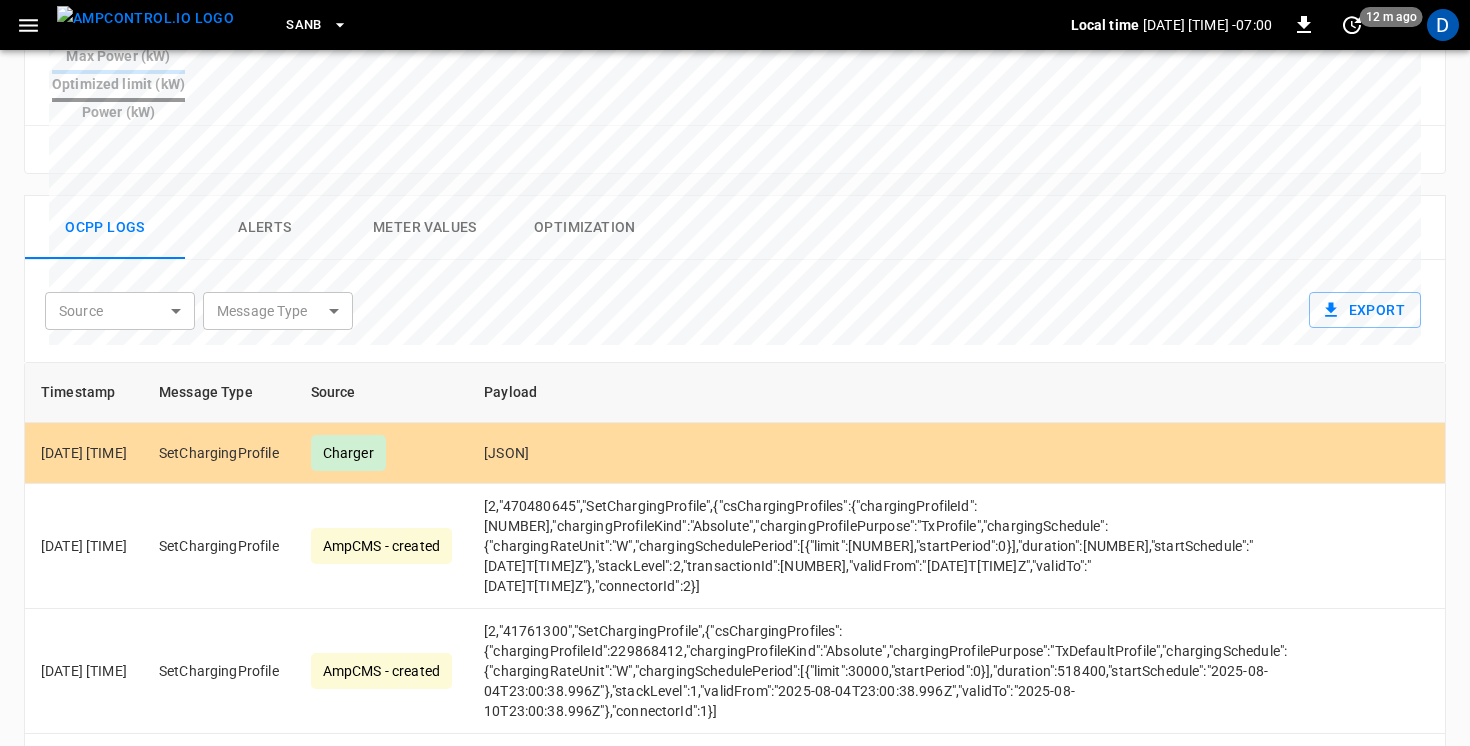 scroll, scrollTop: 827, scrollLeft: 0, axis: vertical 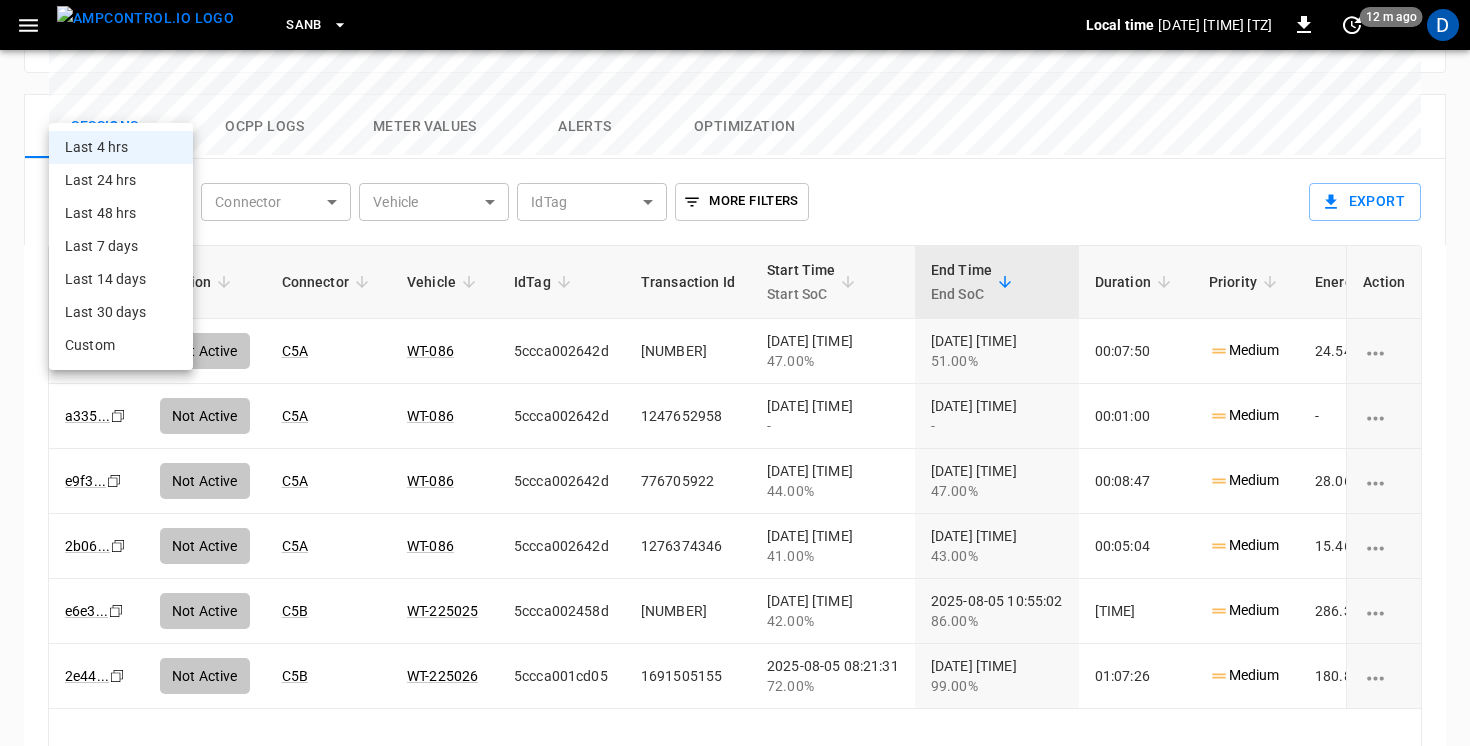 click on "**********" at bounding box center [735, -84] 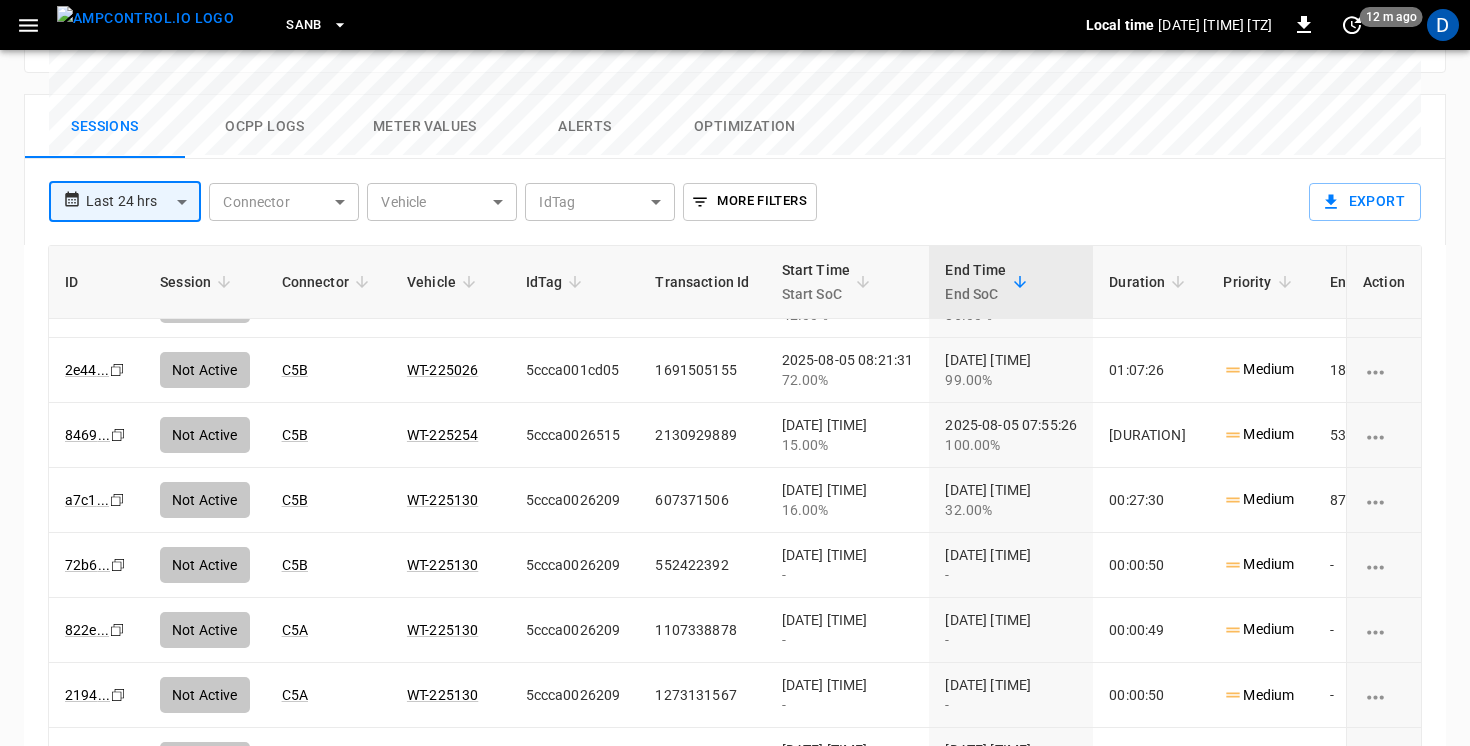 scroll, scrollTop: 327, scrollLeft: 0, axis: vertical 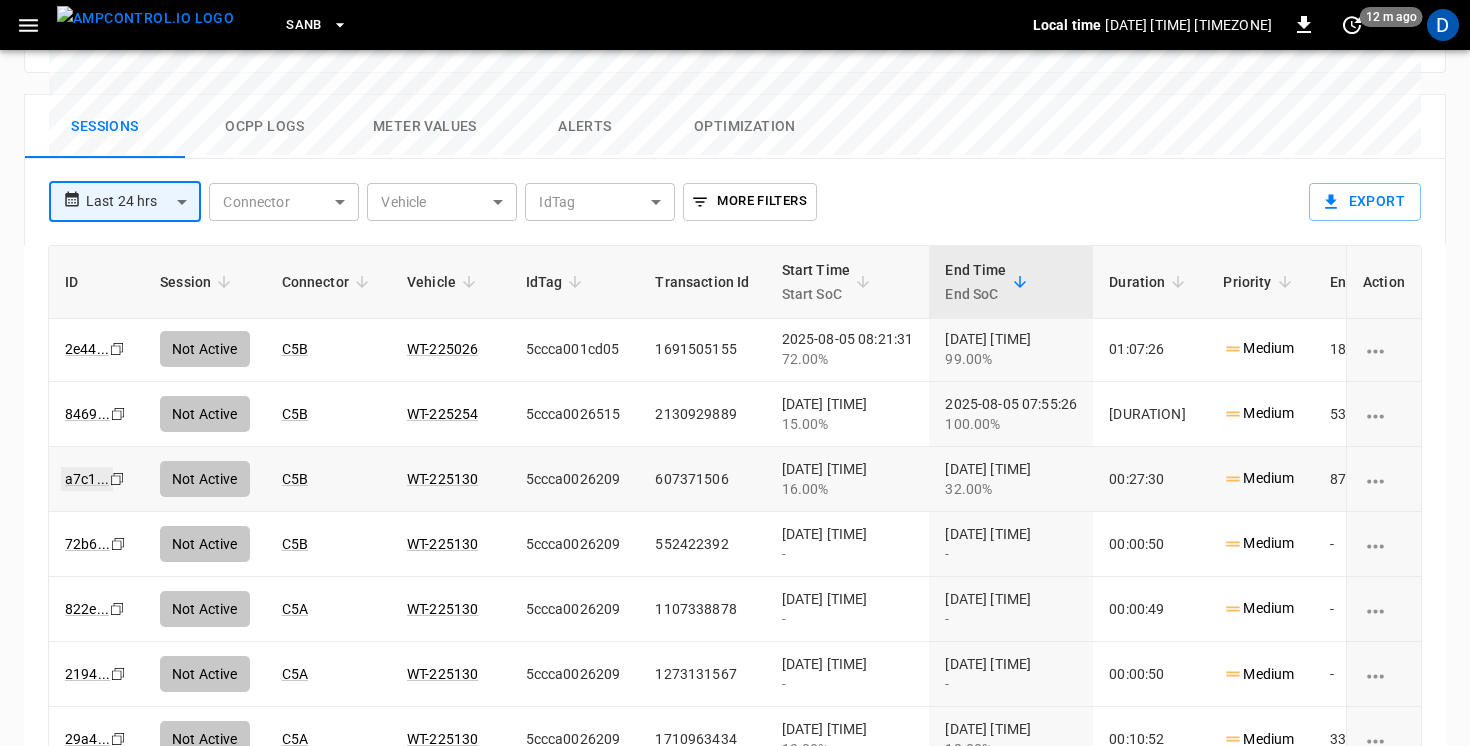 click on "a7c1 ..." at bounding box center (87, 479) 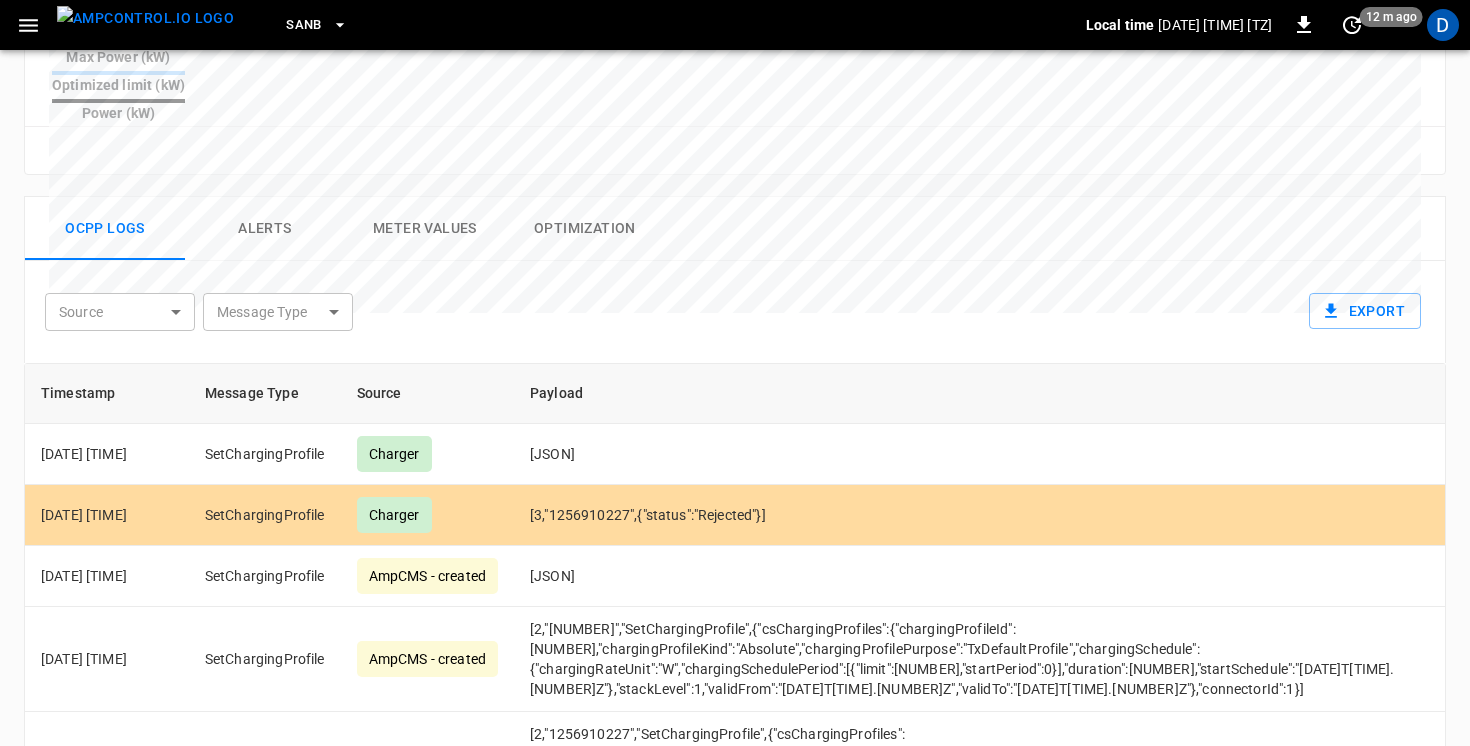 scroll, scrollTop: 797, scrollLeft: 0, axis: vertical 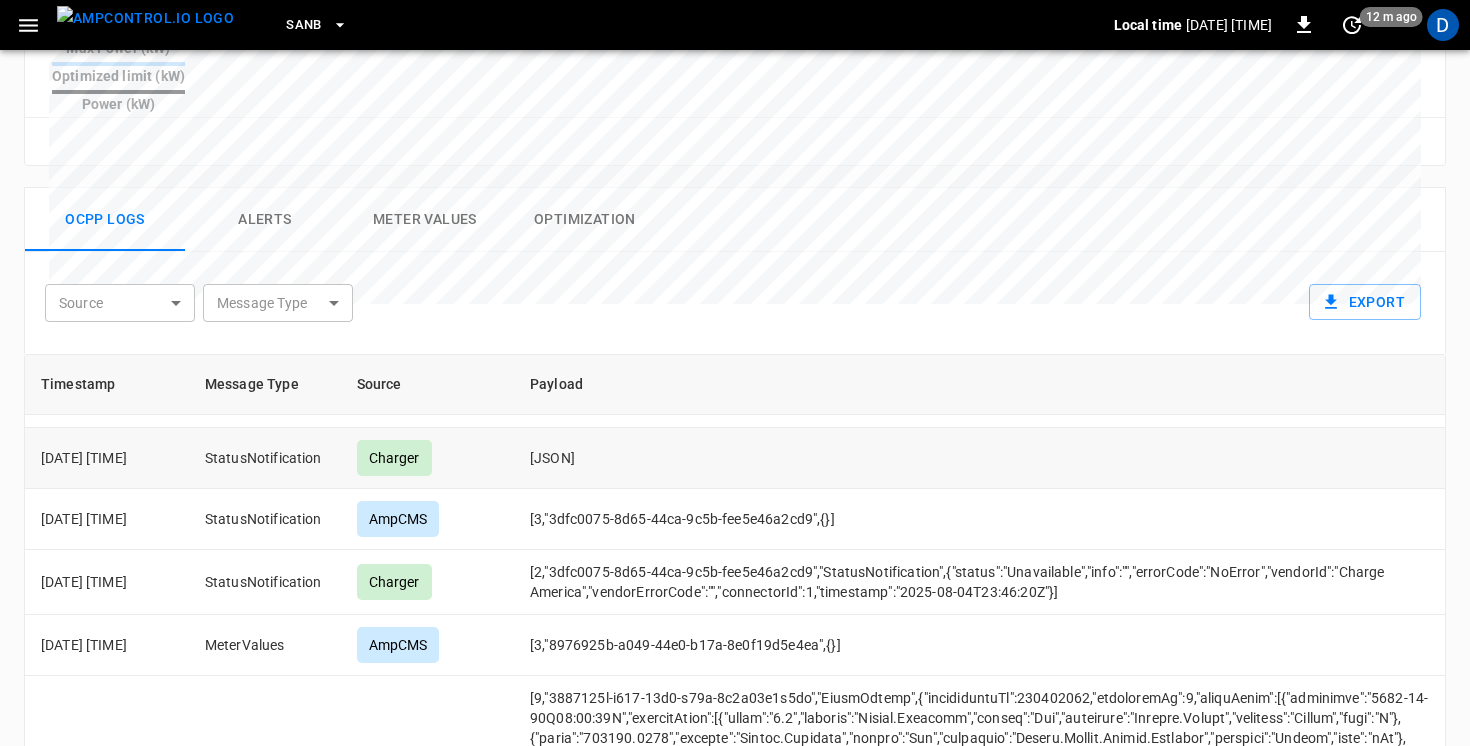 click on "[JSON]" at bounding box center (1017, 458) 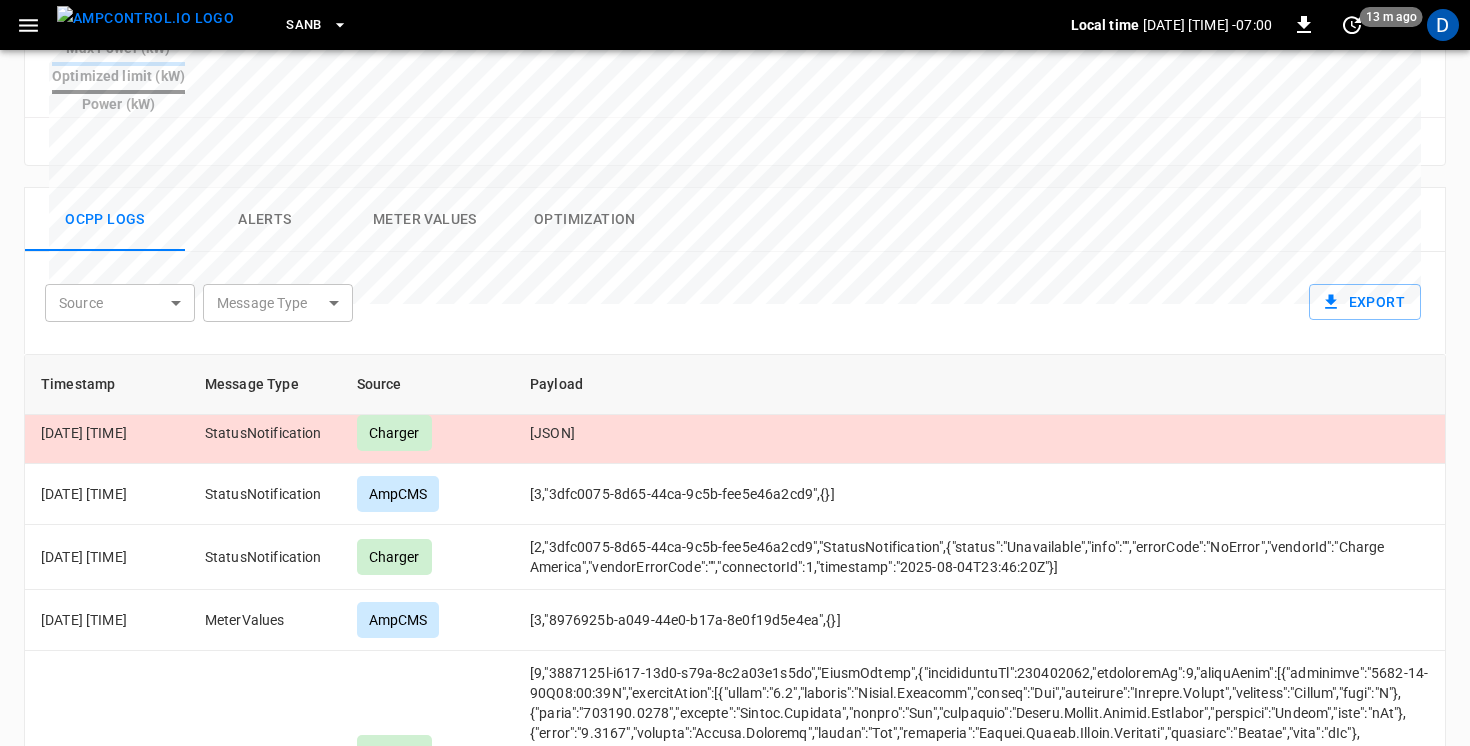 scroll, scrollTop: 445, scrollLeft: 0, axis: vertical 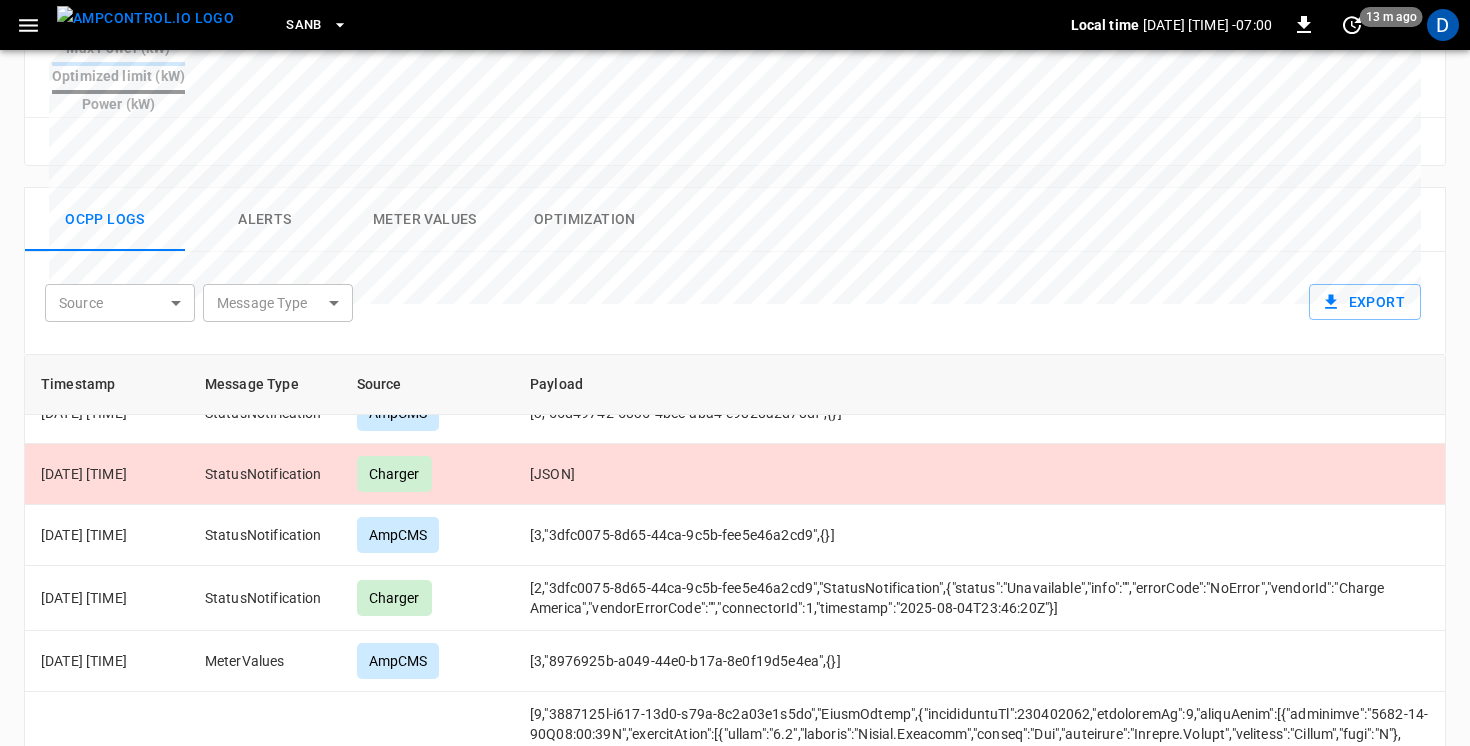 click on "[LOCATION] Local time [DATE] [TIME] [OFFSET] [TIME_AGO] [ID] [SESSION_STATUS] [CONNECTOR] [VEHICLE] [IDTAG] [ACTIONS] [DETAILS] [START_TIME] [START_SOC] [END_TIME] [END_SOC] [DURATION] [ENERGY] [SUPPLY_COST] [ASSETS] [CHARGER] [CONNECTOR] [VEHICLE] [IDTAG] [POWER] [SOC] [ENERGY] [CONNECTIVITY] [LIVE_POWER] [LIVE_UTILIZATION] [RESOLUTION] [CONNECTOR] [RESET_ZOOM] [OCPP_LOGS] [ALERTS] [METER_VALUES] [OPTIMIZATION] [SOURCE] [SOURCE] [MESSAGE_TYPE] [MESSAGE_TYPE] [EXPORT_TIMESTAMP] [MESSAGE_TYPE] [SOURCE] [PAYLOAD] [SETCHARGINGPROFILE] [CHARGER] [JSON] [SETCHARGINGPROFILE] [CHARGER] [JSON] [SETCHARGINGPROFILE] [AMP_CMS] [CREATED] [SETCHARGINGPROFILE] [AMP_CMS] [CREATED] [SETCHARGINGPROFILE] [AMP_CMS] [CREATED] [STATUSNOTIFICATION] [AMP_CMS] [STATUSNOTIFICATION]" at bounding box center [735, 78] 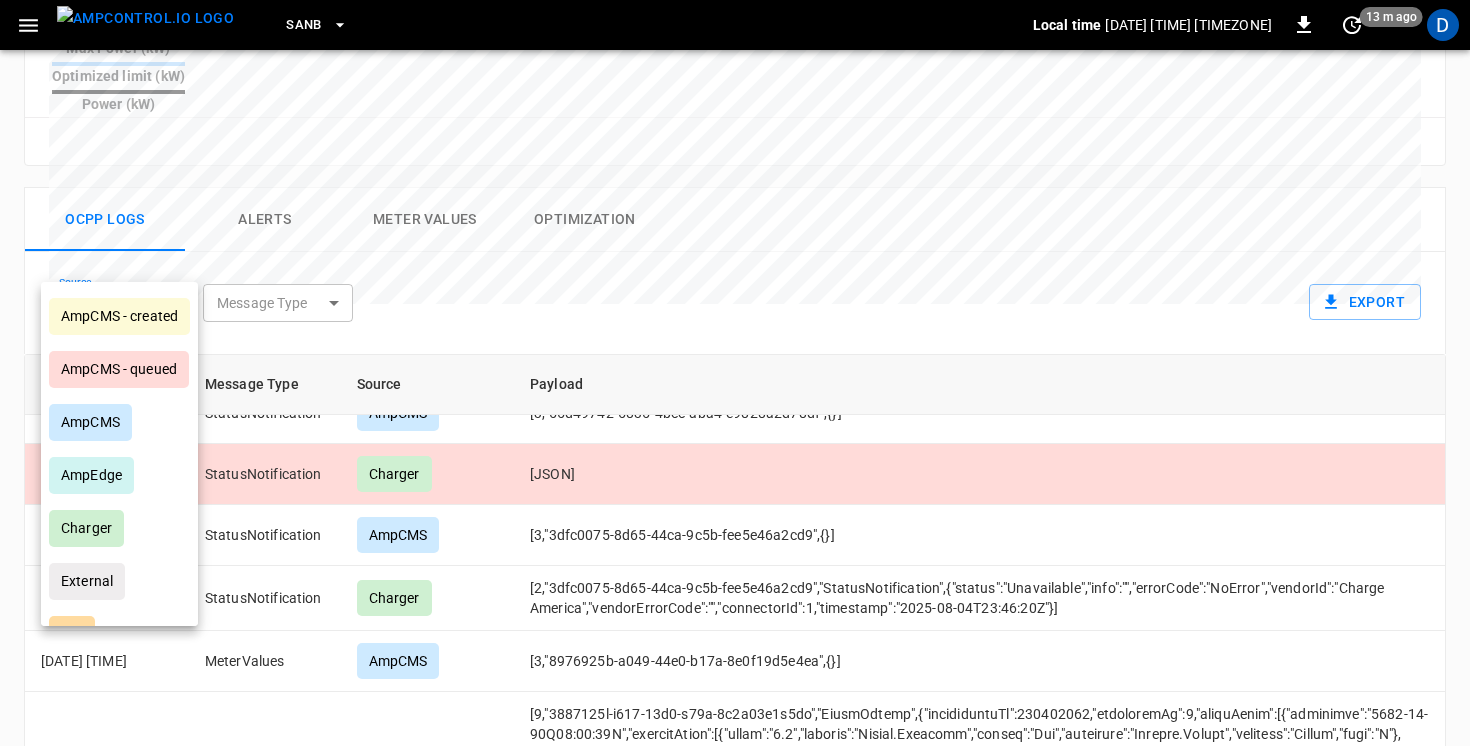 drag, startPoint x: 89, startPoint y: 493, endPoint x: 84, endPoint y: 533, distance: 40.311287 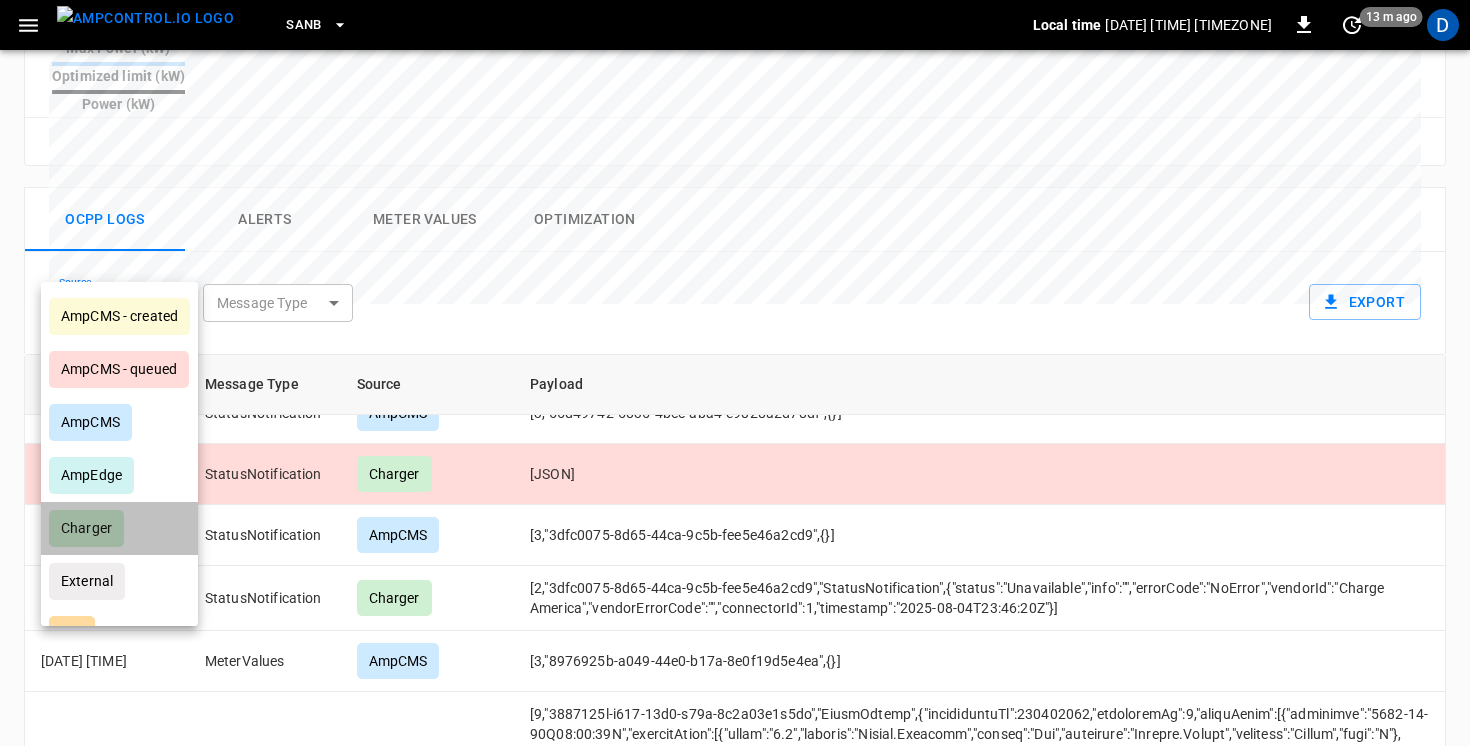click on "Charger" at bounding box center [86, 528] 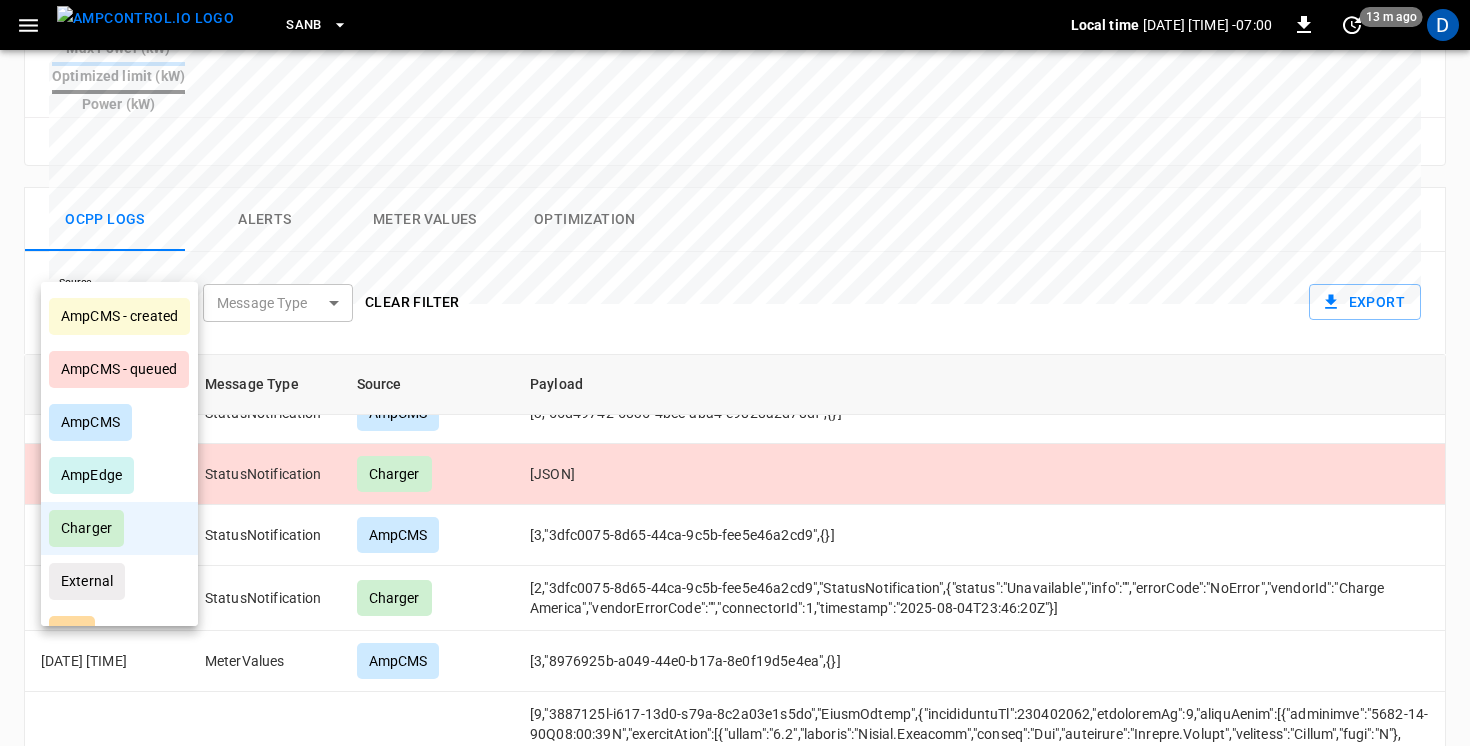 scroll, scrollTop: 28, scrollLeft: 0, axis: vertical 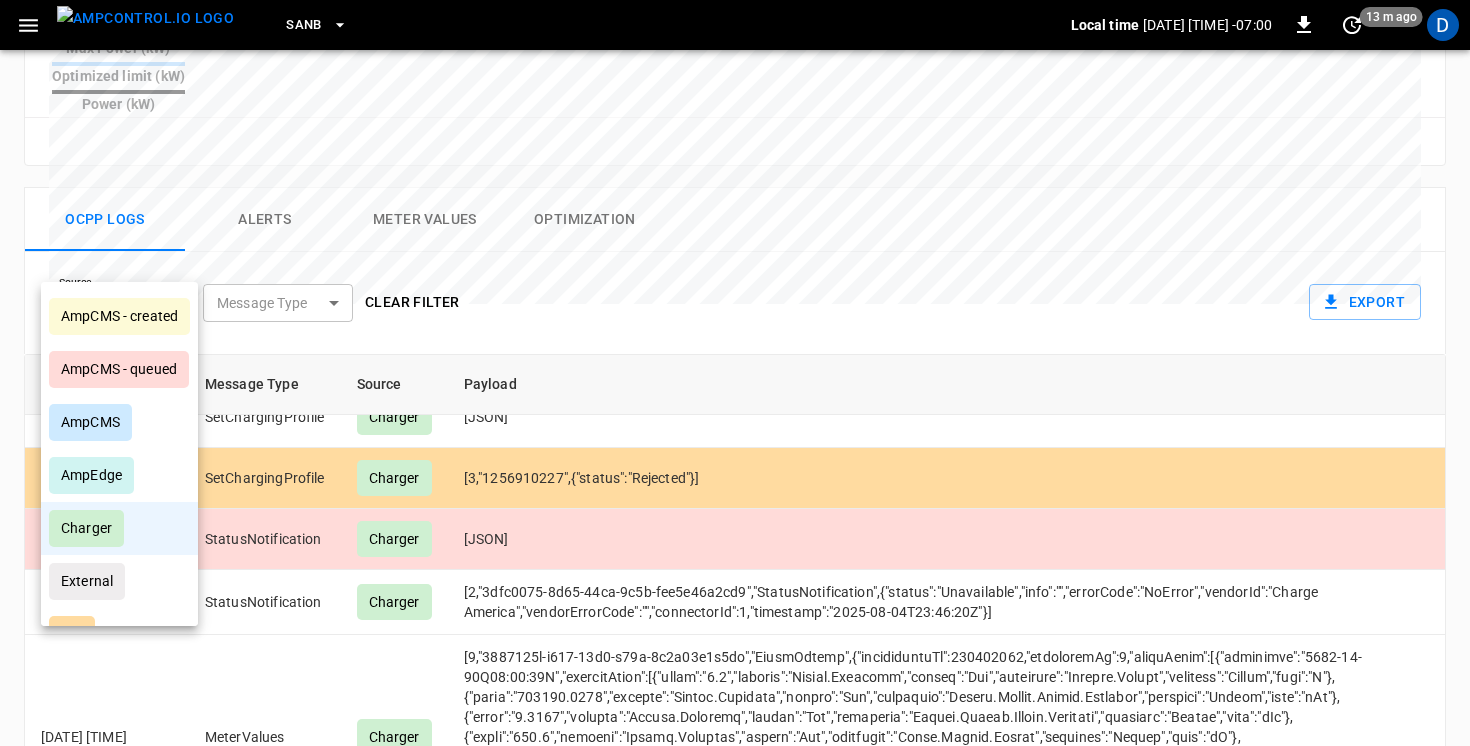click at bounding box center (735, 373) 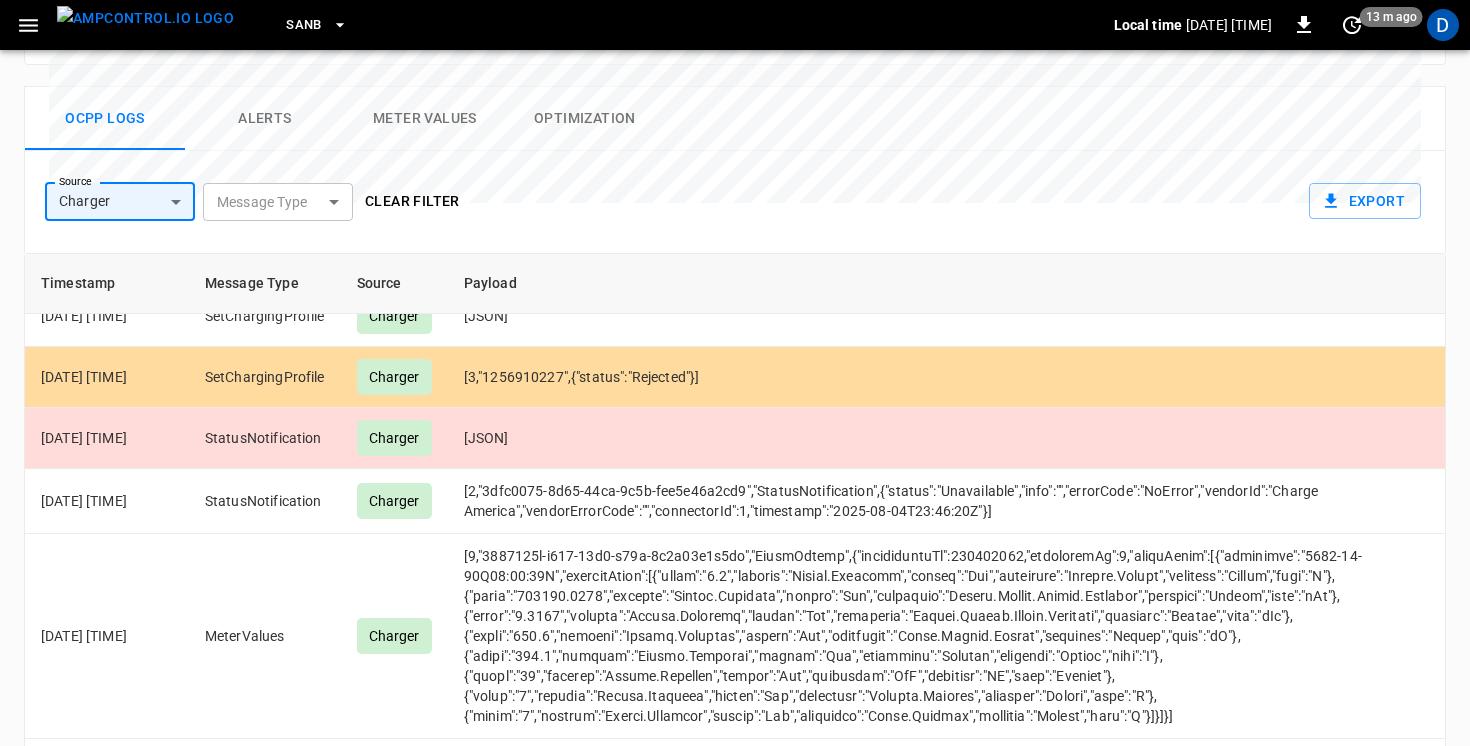 scroll, scrollTop: 965, scrollLeft: 0, axis: vertical 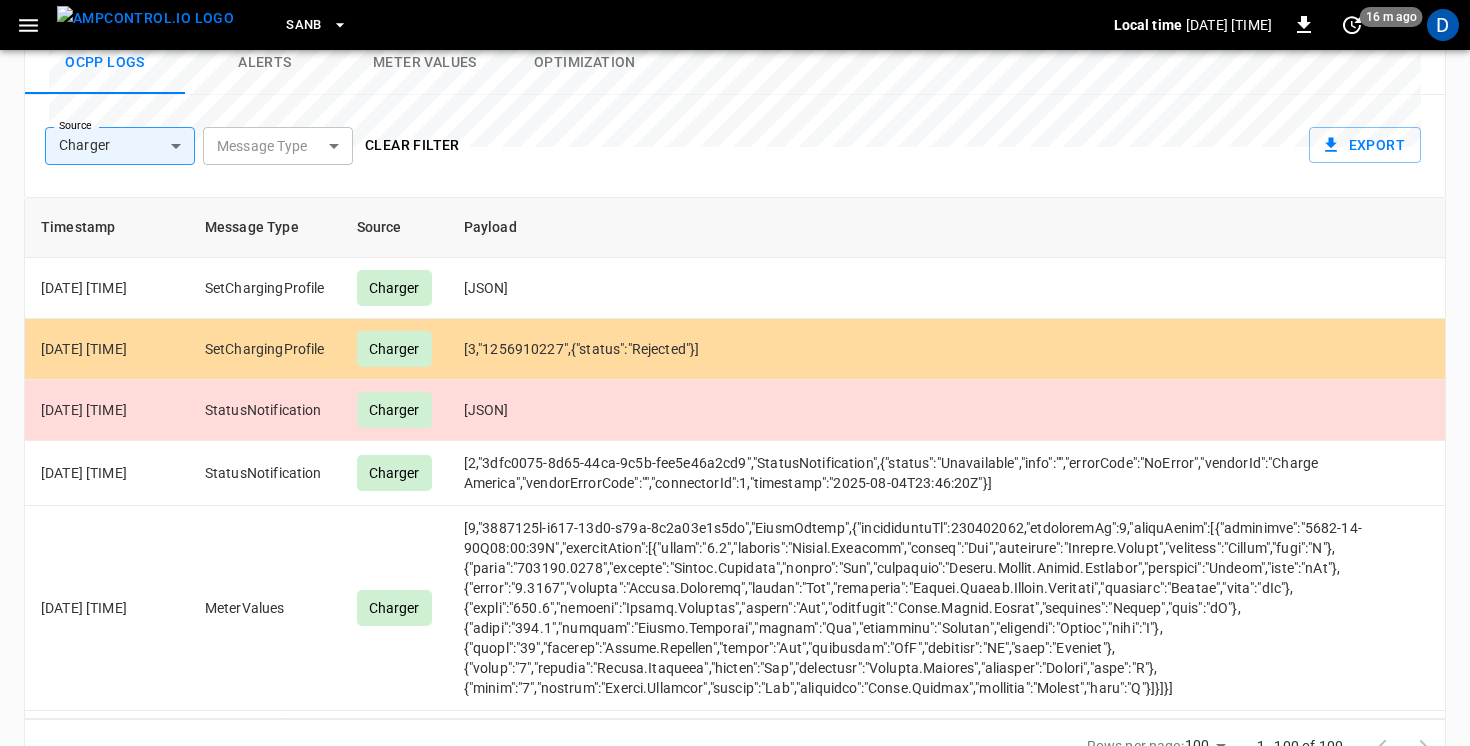 click on "Source Charger ******* Source Message Type ​ Message Type Clear filter Export" at bounding box center [731, 142] 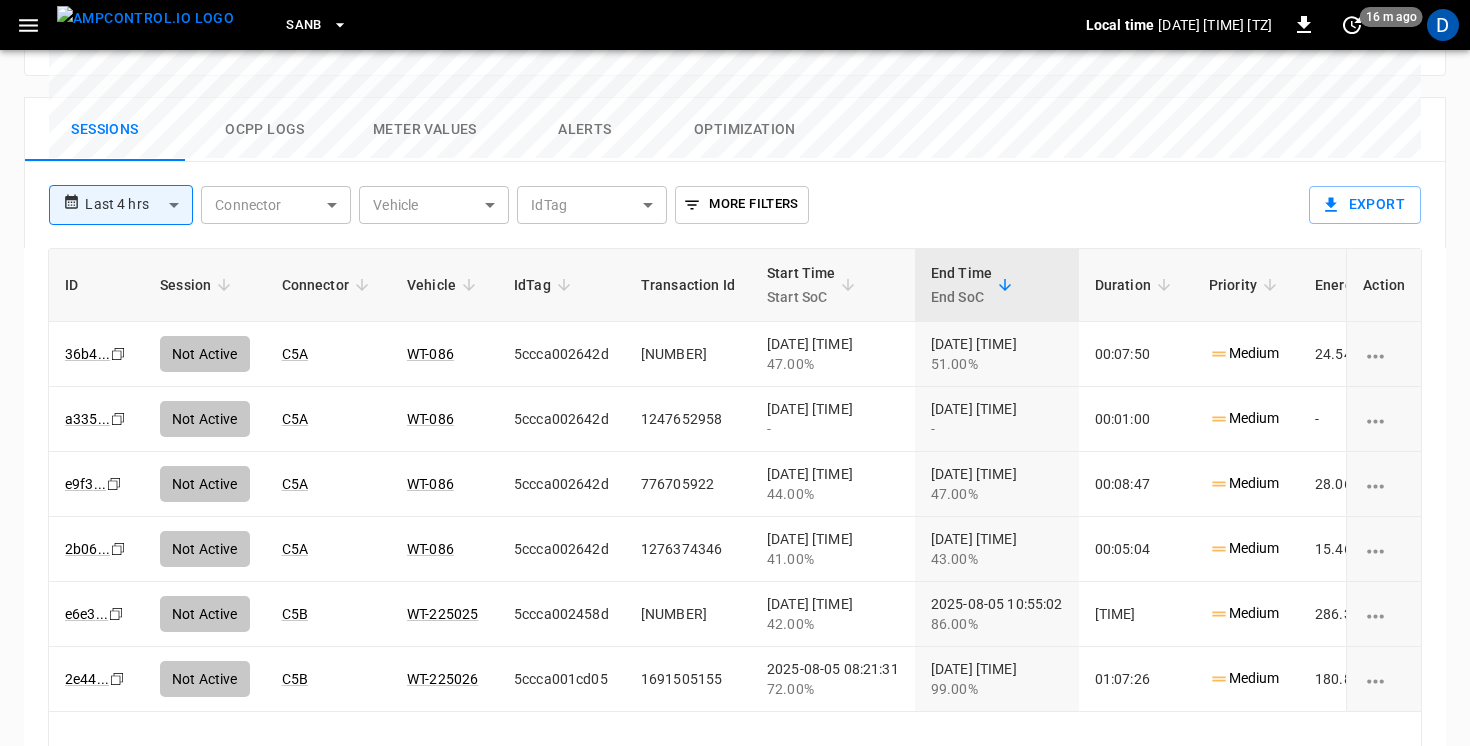 scroll, scrollTop: 1012, scrollLeft: 0, axis: vertical 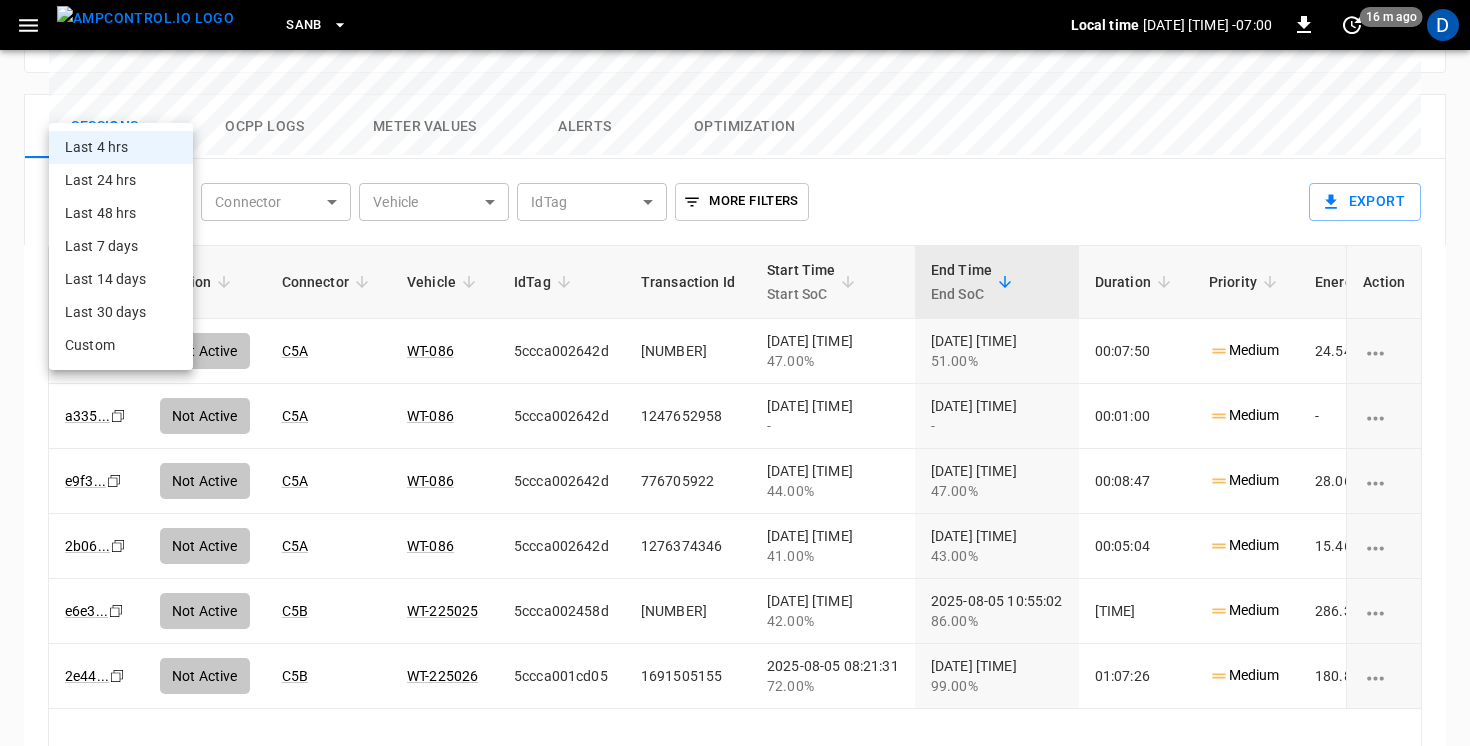 click on "**********" at bounding box center [735, -84] 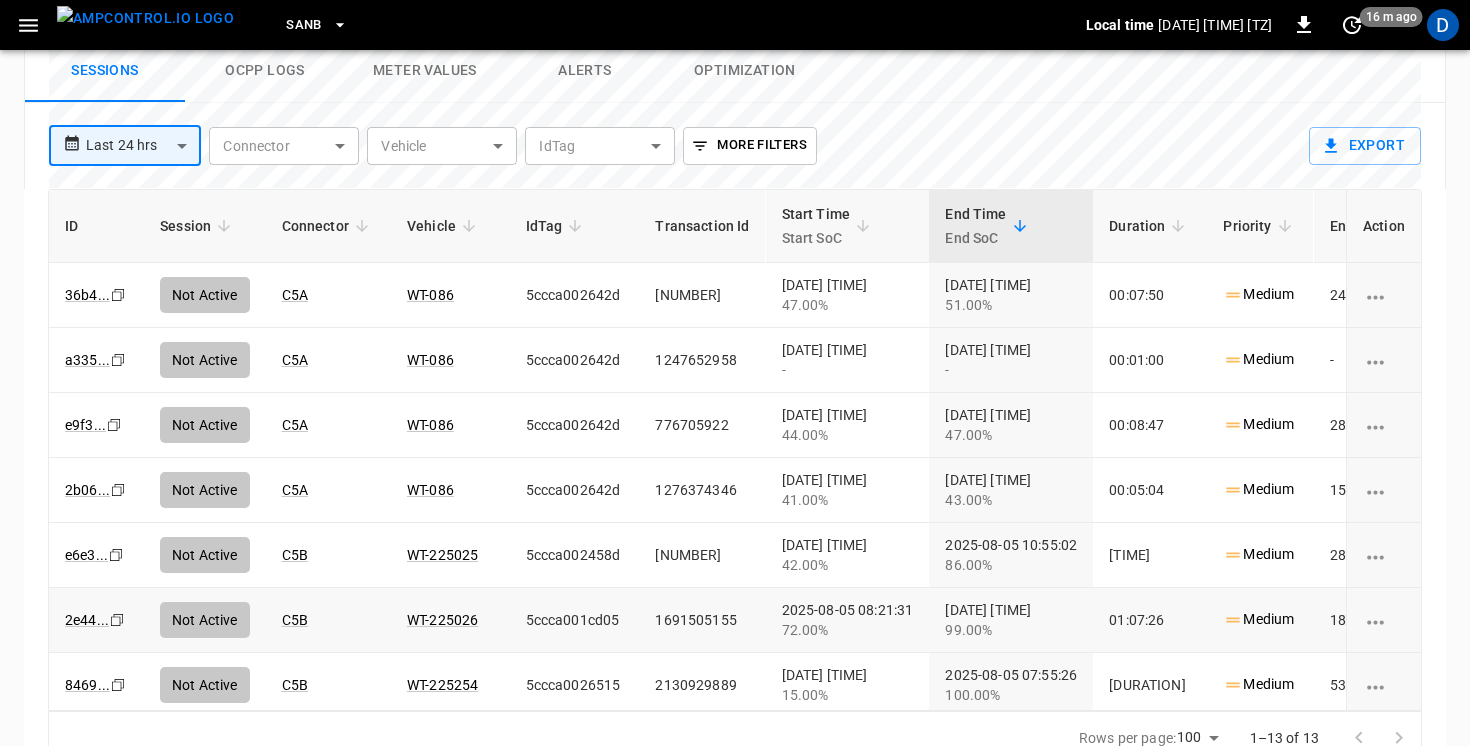 scroll, scrollTop: 398, scrollLeft: 0, axis: vertical 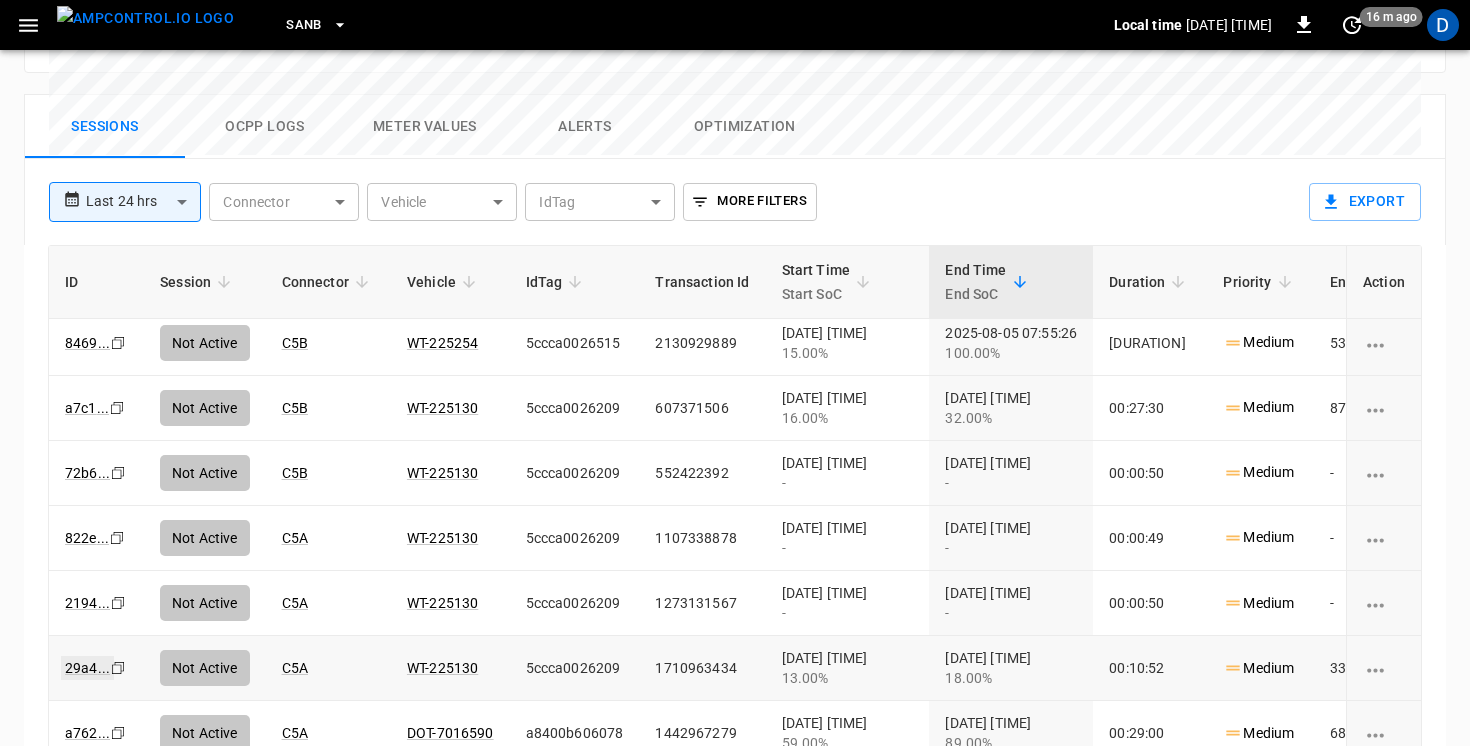 click on "29a4 ..." at bounding box center (87, 668) 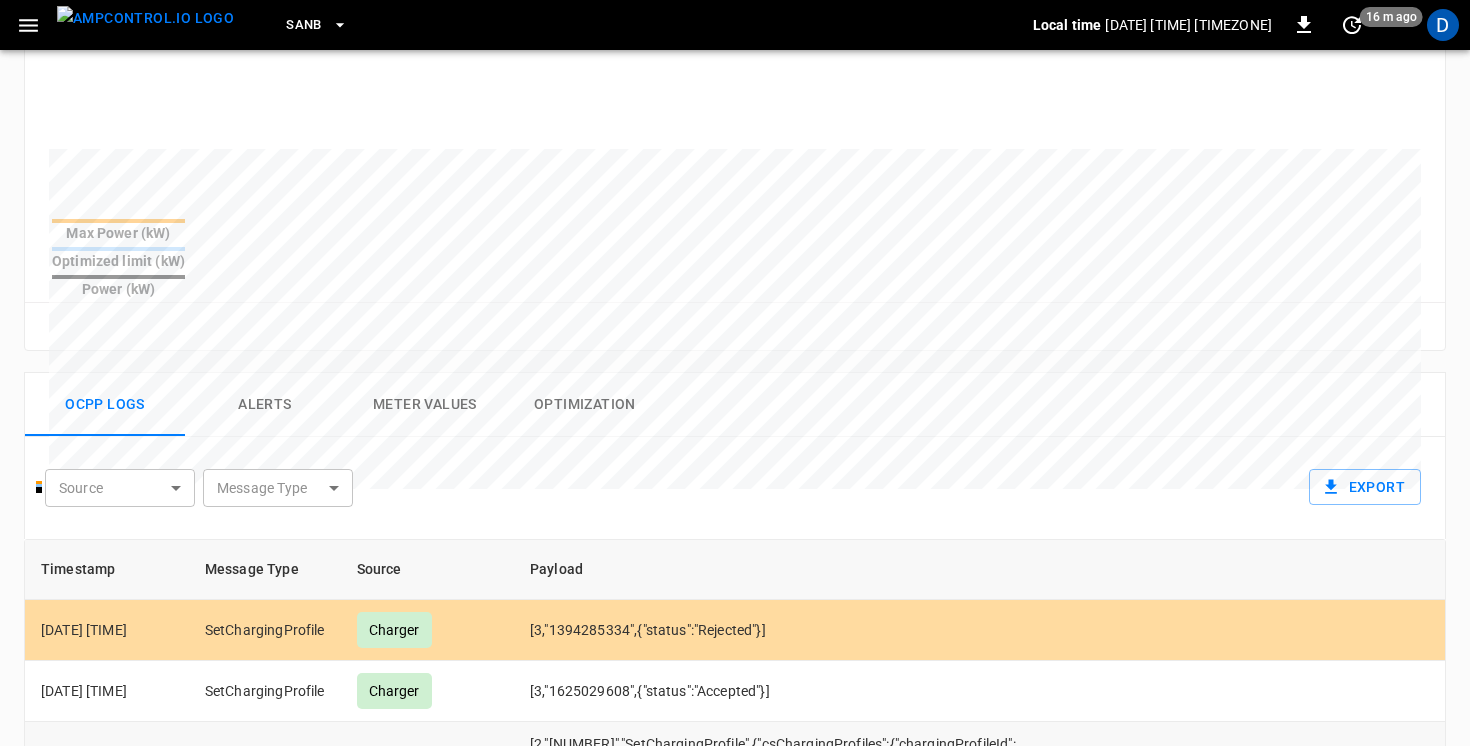 scroll, scrollTop: 806, scrollLeft: 0, axis: vertical 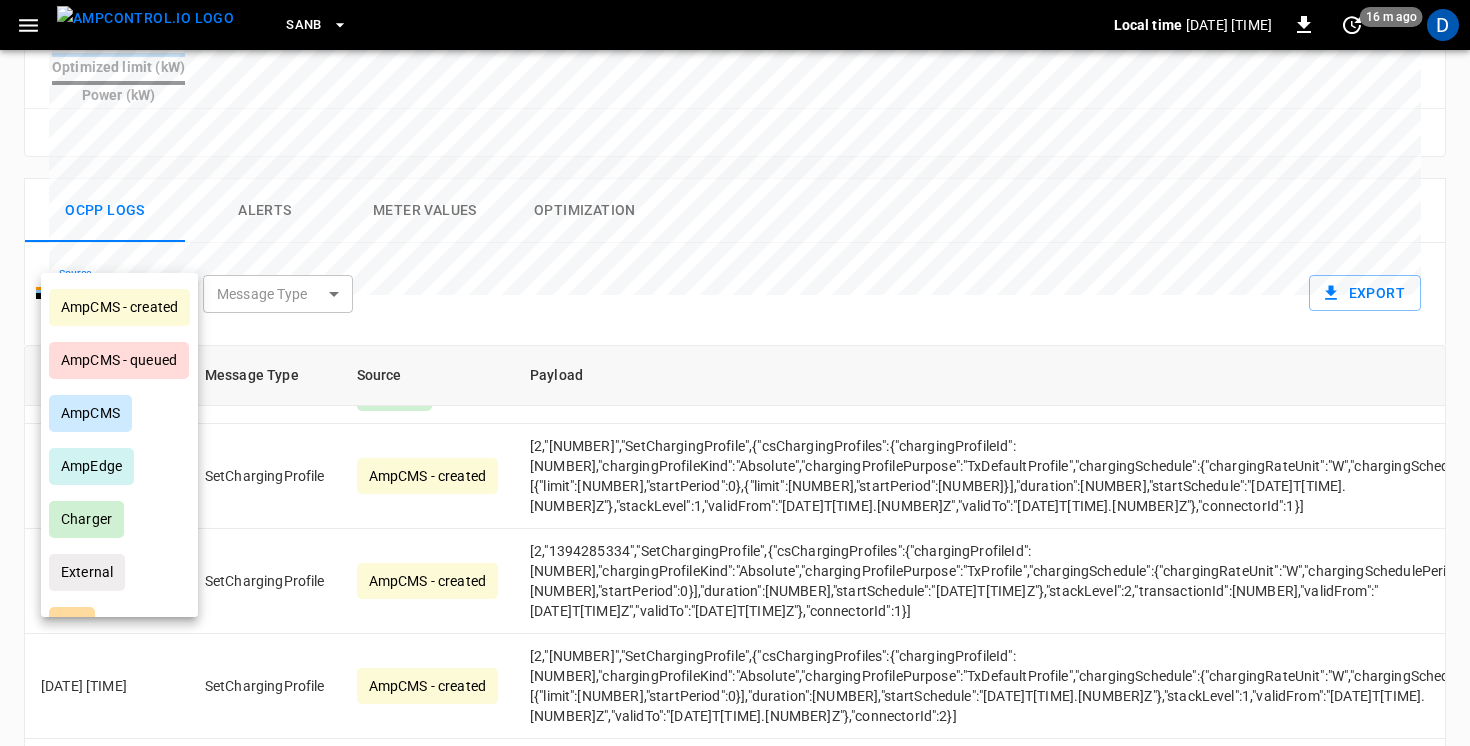 click on "SanB Local time [DATE] [TIME] -07:00 [NUMBER] [TIME] ago D Session [ID] Copy Not Active [NUMBER] Actions Details Start [DATE] [TIME] [NUMBER] % End [DATE] [TIME] [NUMBER]% Duration [TIME] Energy [NUMBER] kWh Supply Cost - Assets Charger ca-sb-sw-evseC5 Connector C5A Vehicle WT-[NUMBER] IdTag [ID] Power SOC Energy Connectivity Live Power - Live Utilization - Resolution [NUMBER] min ** Resolution Max Power (kW) Optimized limit (kW) Power (kW) Reset zoom Ocpp logs Alerts Meter Values Optimization Source ​ Source Message Type ​ Message Type Export Timestamp Message Type Source Payload [DATE] [TIME] SetChargingProfile Charger [3,"[NUMBER]",{"status":"Rejected"}] [DATE] [TIME] SetChargingProfile Charger [3,"[NUMBER]",{"status":"Accepted"}] [DATE] [TIME] SetChargingProfile AmpCMS - created [DATE] [TIME] SetChargingProfile AmpCMS - created [DATE] [TIME] SetChargingProfile AmpCMS - created [DATE] [TIME] StatusNotification AmpCMS [DATE] [TIME] StatusNotification" at bounding box center (735, 69) 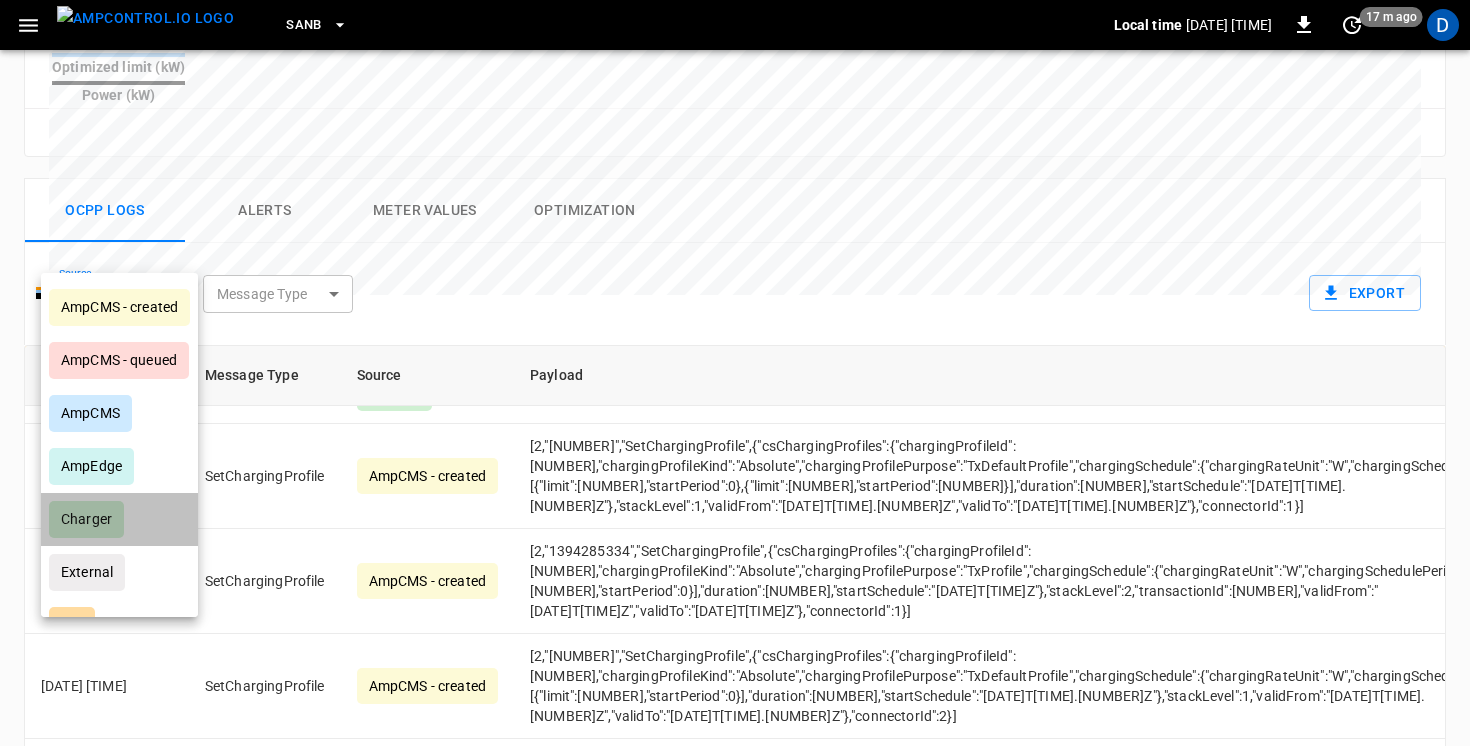 click on "Charger" at bounding box center (86, 519) 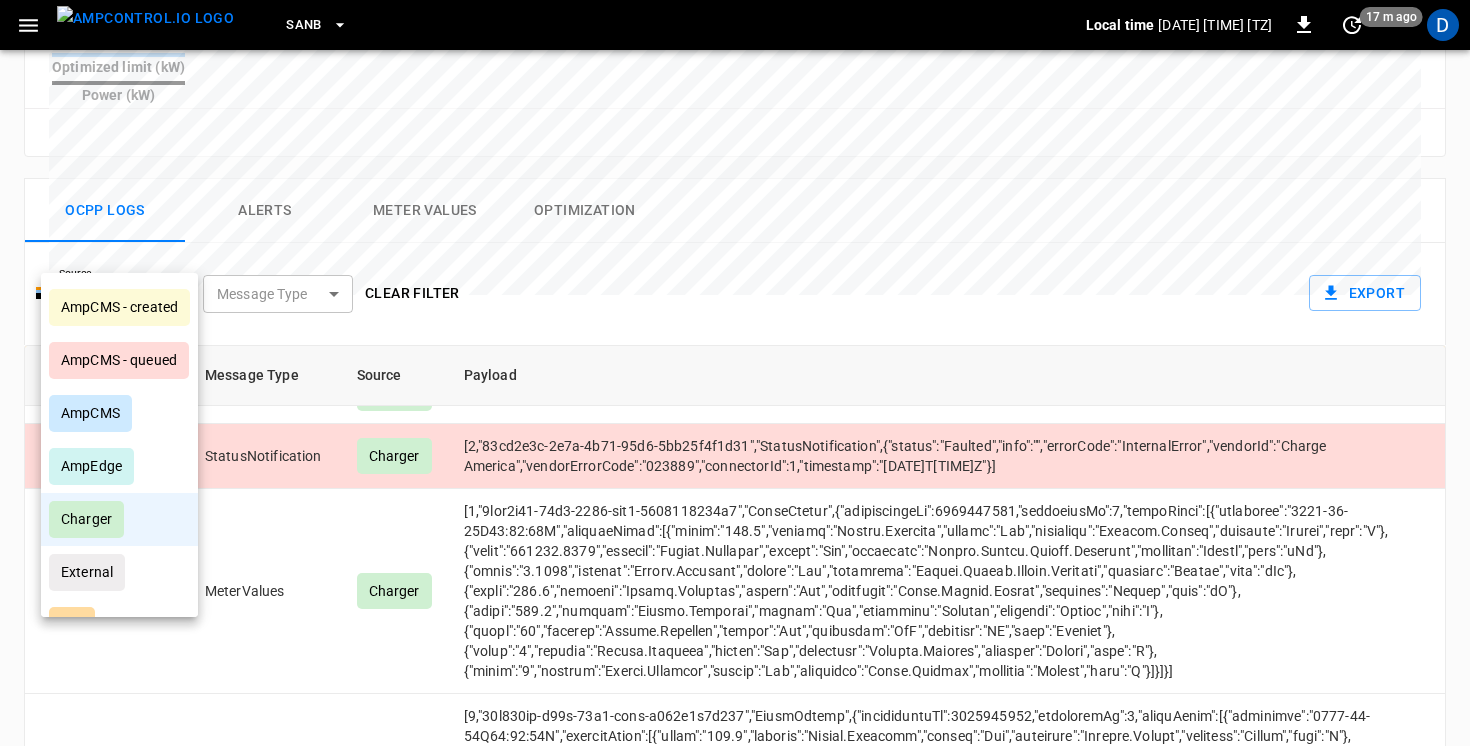 click at bounding box center [735, 373] 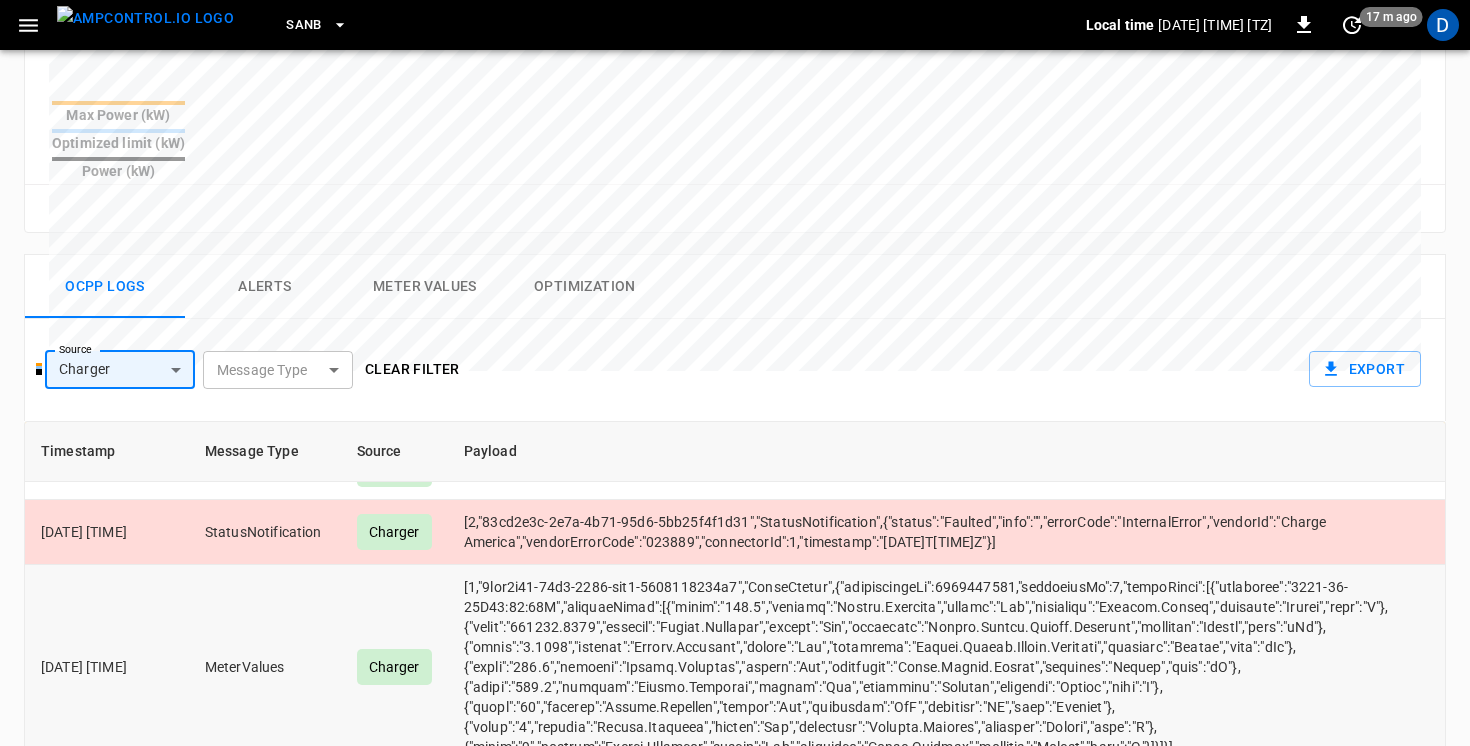 scroll, scrollTop: 723, scrollLeft: 0, axis: vertical 